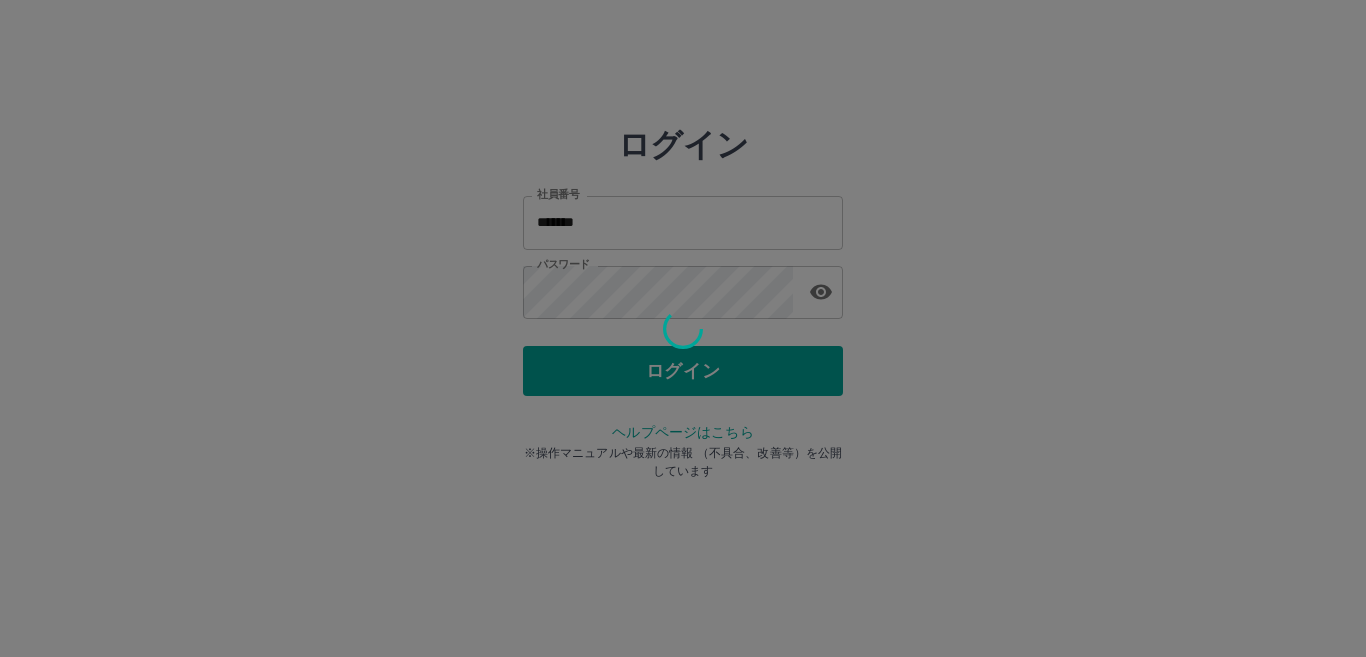 scroll, scrollTop: 0, scrollLeft: 0, axis: both 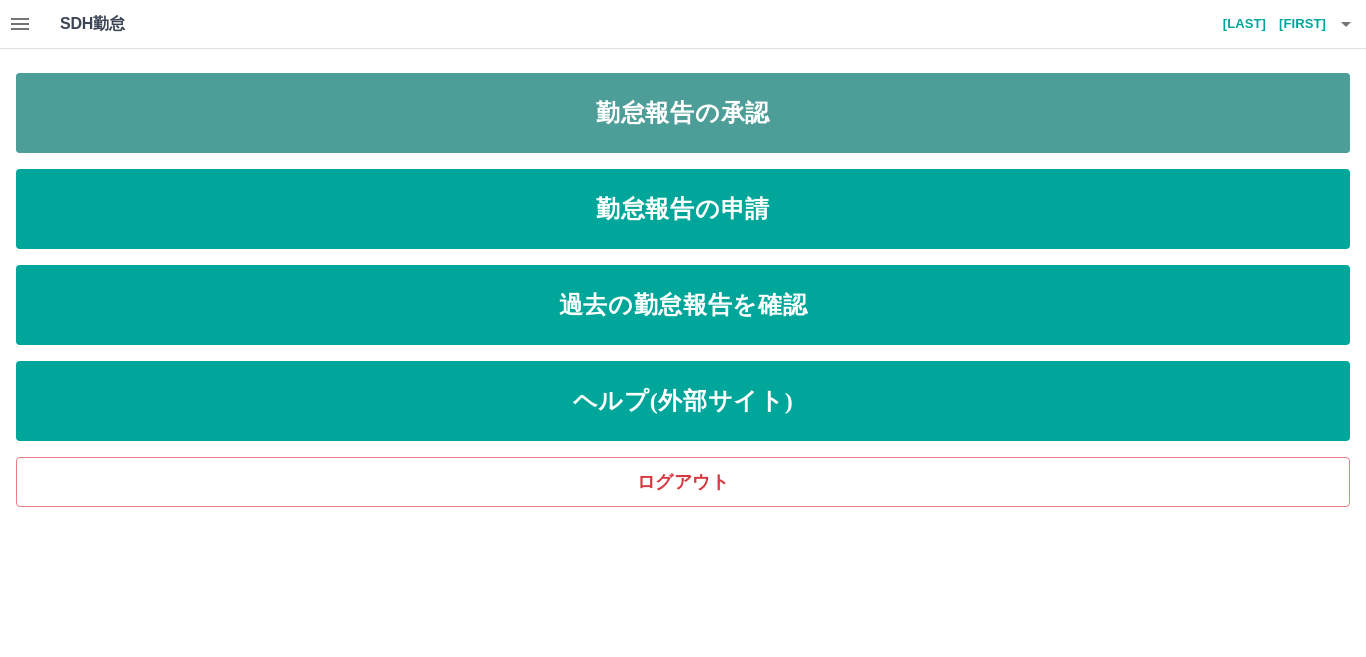 click on "勤怠報告の承認" at bounding box center (683, 113) 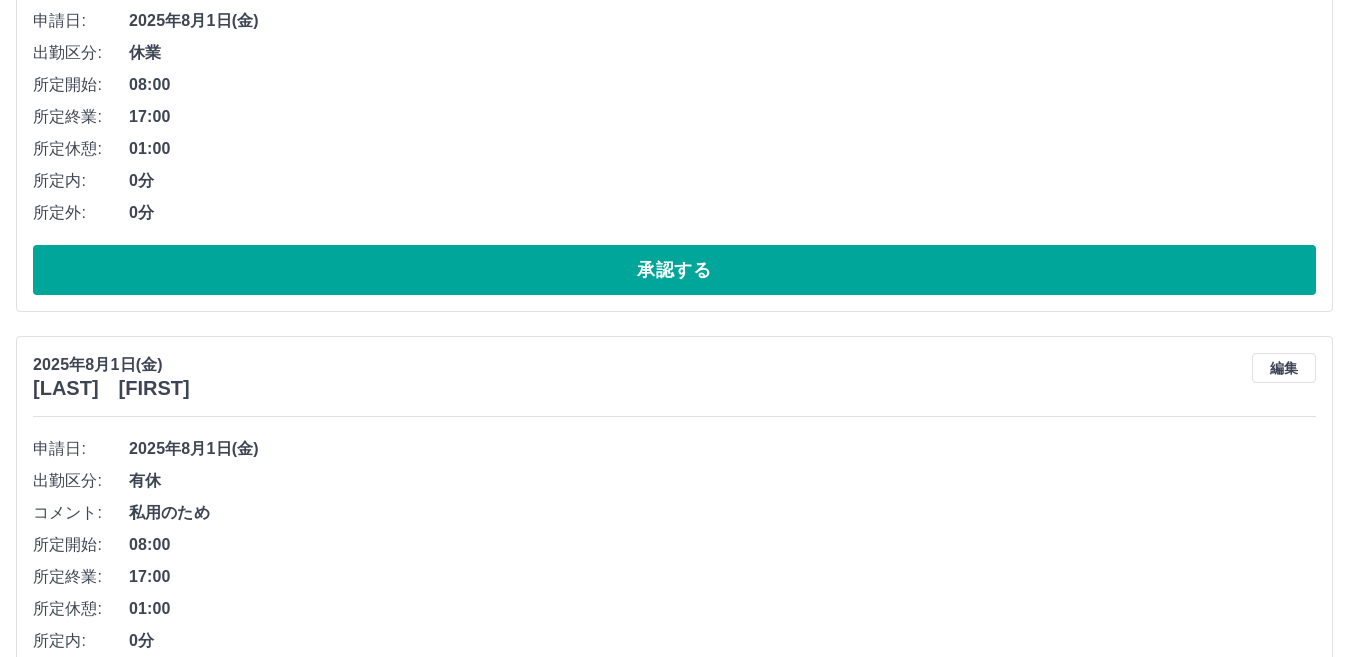 scroll, scrollTop: 0, scrollLeft: 0, axis: both 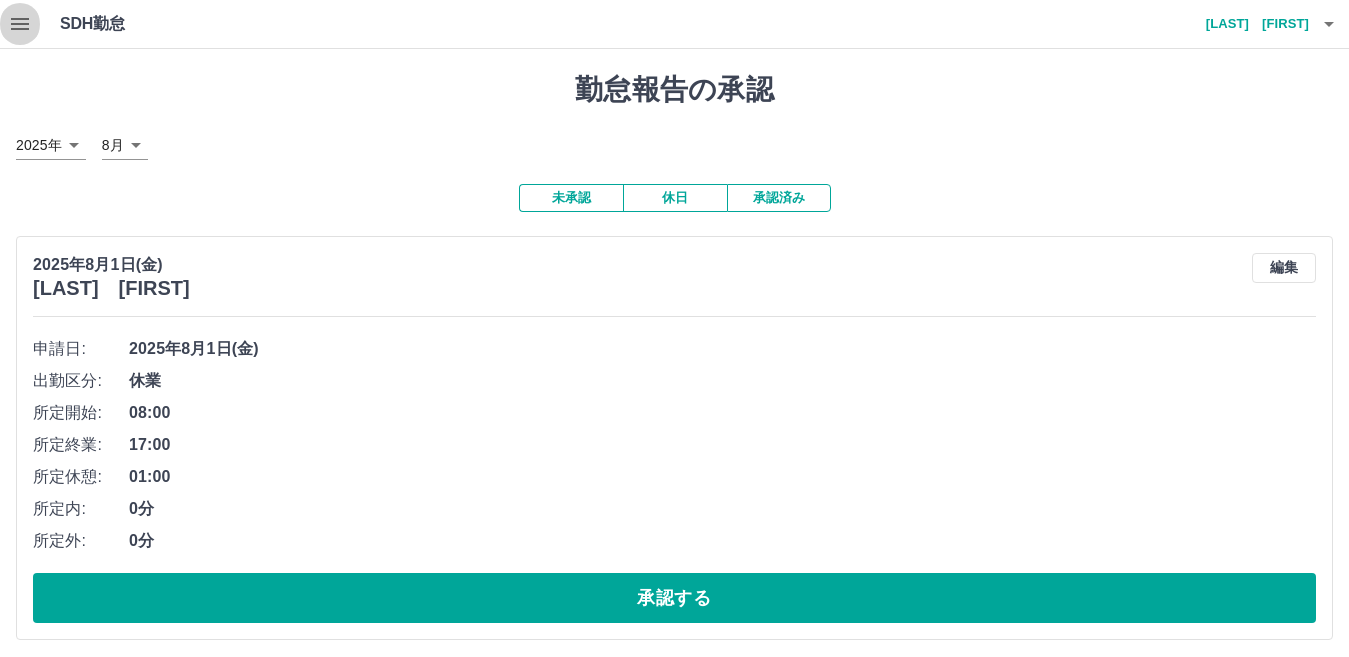 click 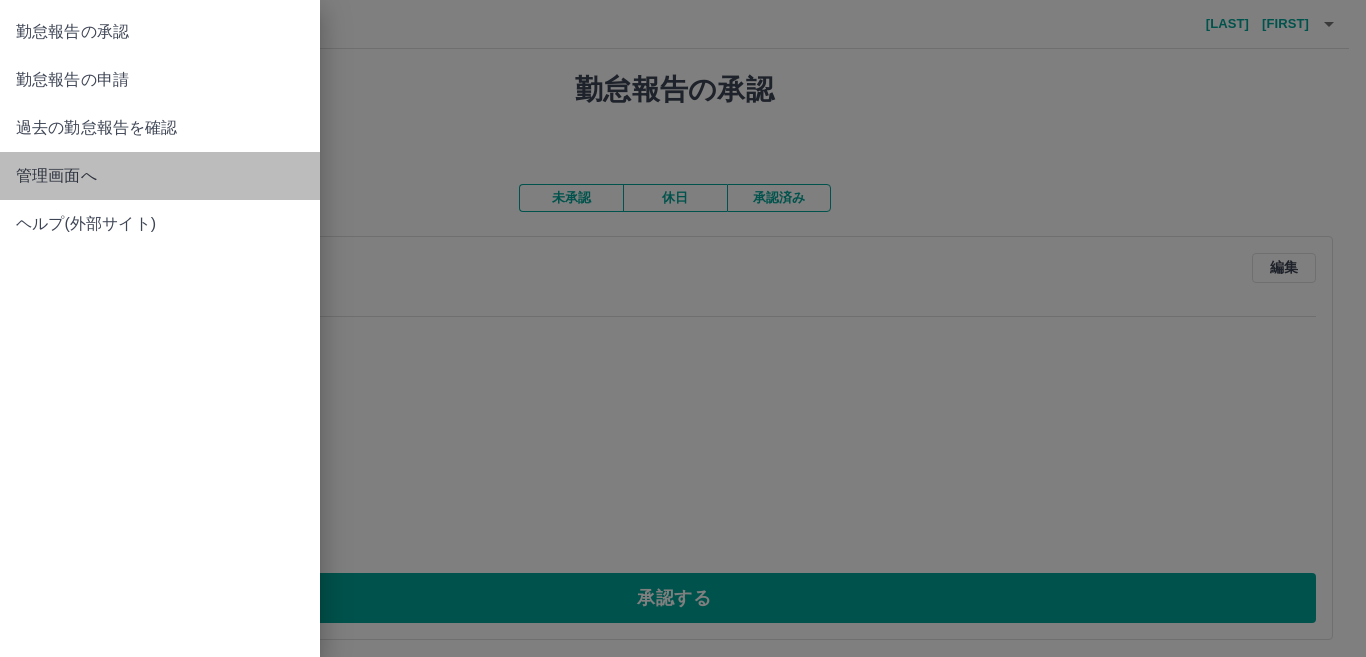 click on "管理画面へ" at bounding box center [160, 176] 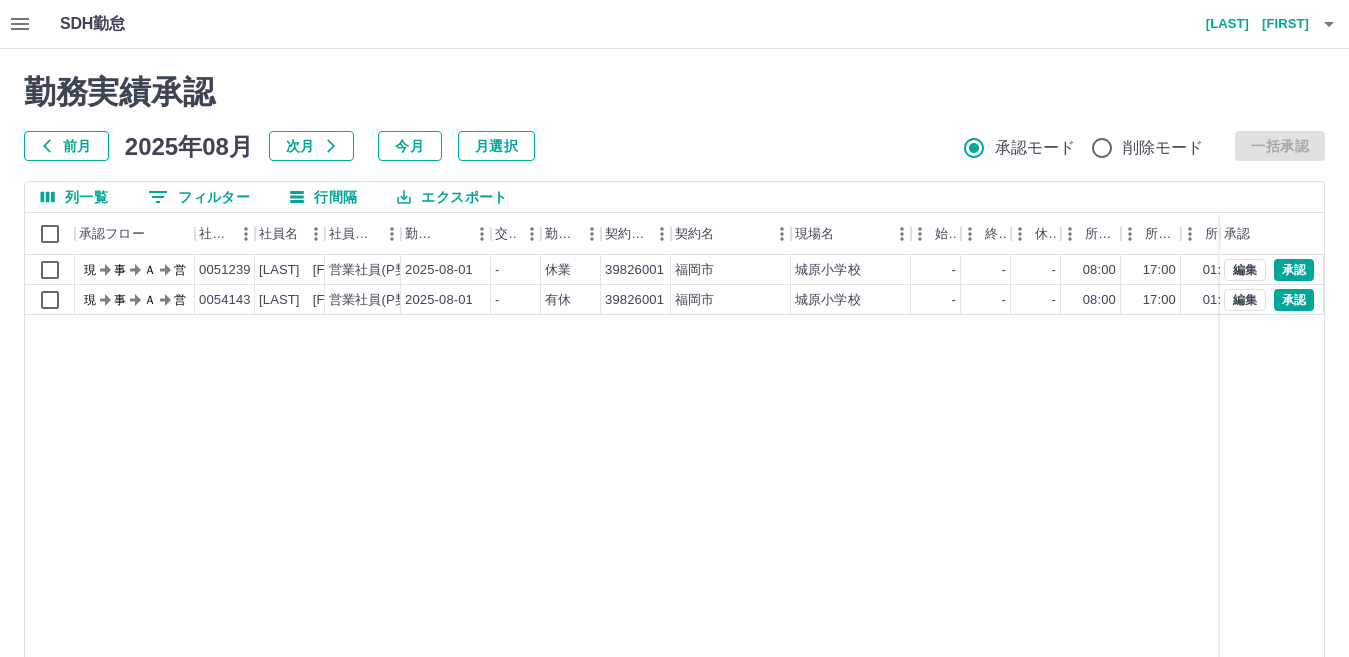 click on "前月" at bounding box center [66, 146] 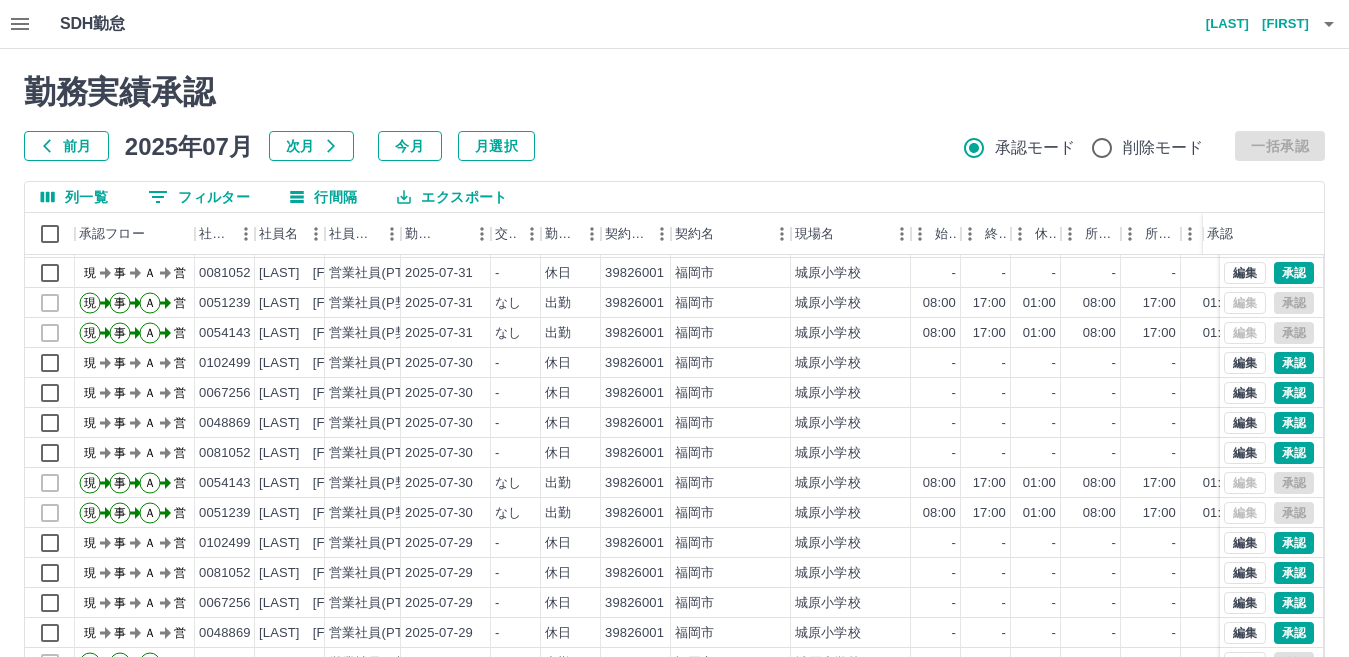 scroll, scrollTop: 104, scrollLeft: 0, axis: vertical 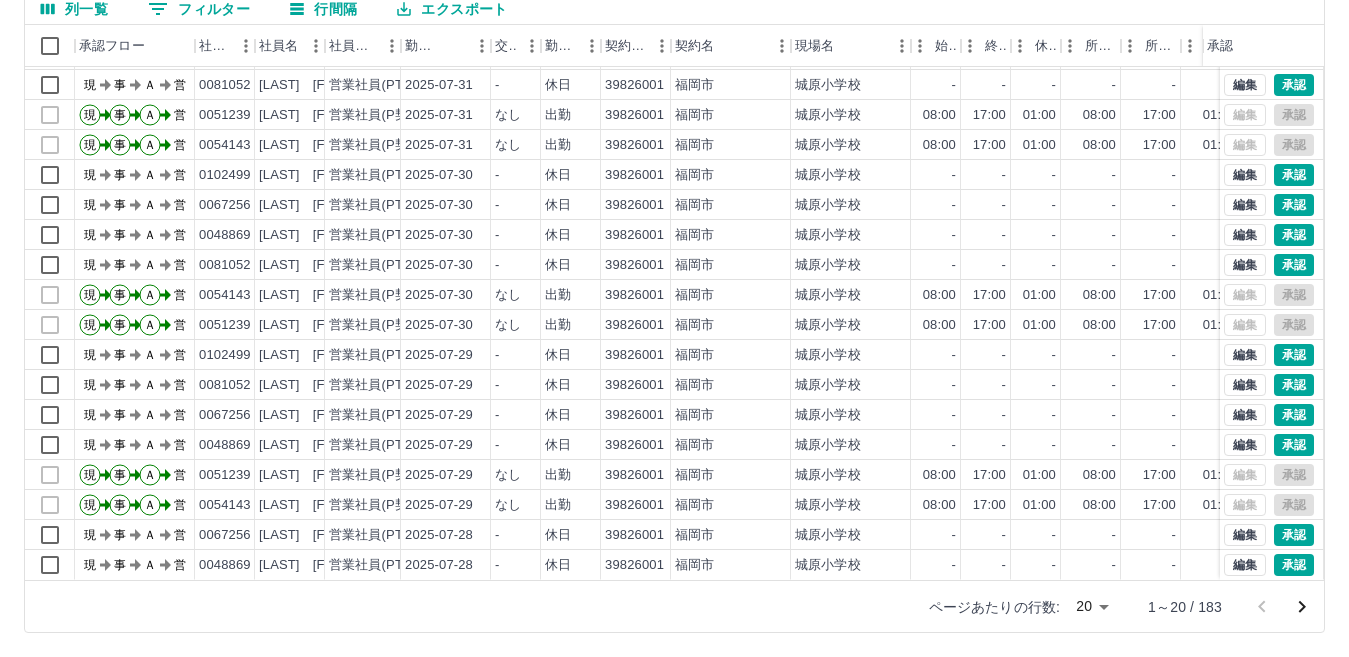click on "SDH勤怠 [LAST]　[FIRST] 勤務実績承認 前月 2025年07月 次月 今月 月選択 承認モード 削除モード 一括承認 列一覧 0 フィルター 行間隔 エクスポート 承認フロー 社員番号 社員名 社員区分 勤務日 交通費 勤務区分 契約コード 契約名 現場名 始業 終業 休憩 所定開始 所定終業 所定休憩 拘束 勤務 遅刻等 コメント ステータス 承認 現 事 Ａ 営 0102499 [LAST]　[FIRST] 営業社員(PT契約) 2025-07-31  -  休日 39826001 [CITY] [LOCATION] - - - - - - 00:00 00:00 00:00 現場責任者承認待 現 事 Ａ 営 0048869 [LAST]　[FIRST] 営業社員(PT契約) 2025-07-31  -  休日 39826001 [CITY] [LOCATION] - - - - - - 00:00 00:00 00:00 現場責任者承認待 現 事 Ａ 営 0081052 [LAST]　[FIRST] 営業社員(PT契約) 2025-07-31  -  休日 39826001 [CITY] [LOCATION] - - - - - - 00:00 00:00 00:00 現場責任者承認待 現 事 Ａ 営 0051239 [LAST]　[FIRST] 営業社員(P契約) なし -" at bounding box center (674, 234) 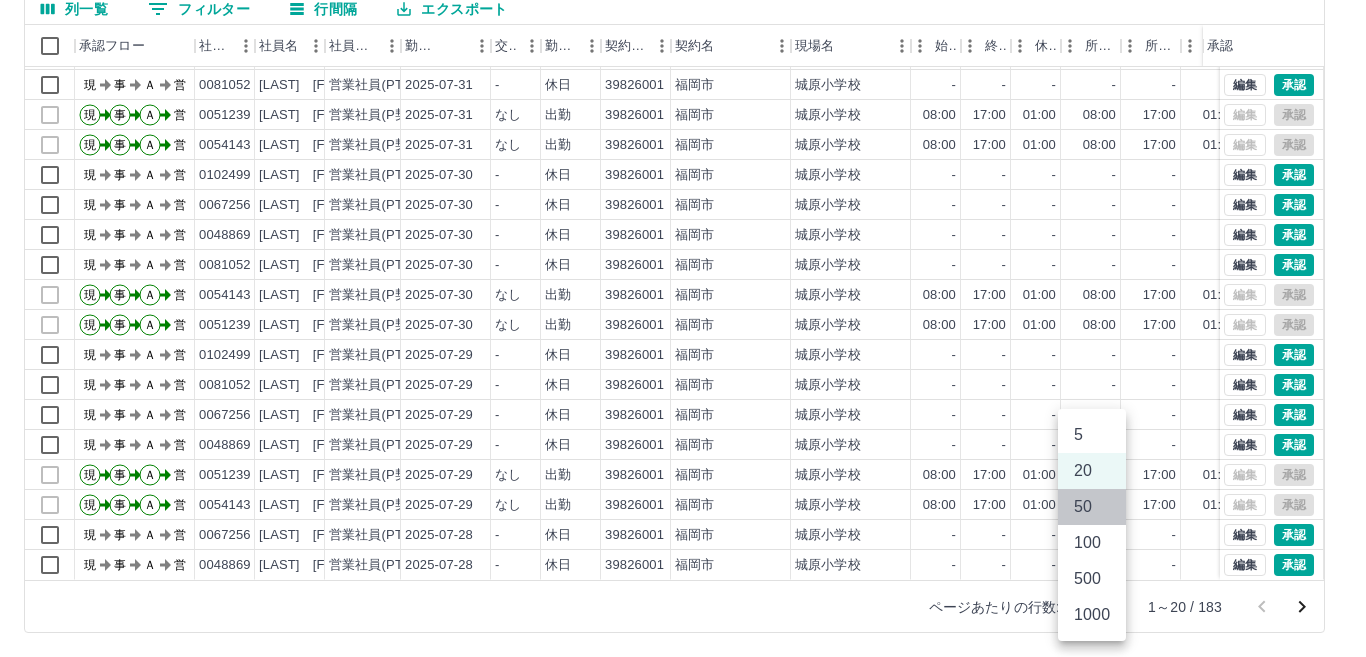 click on "50" at bounding box center [1092, 507] 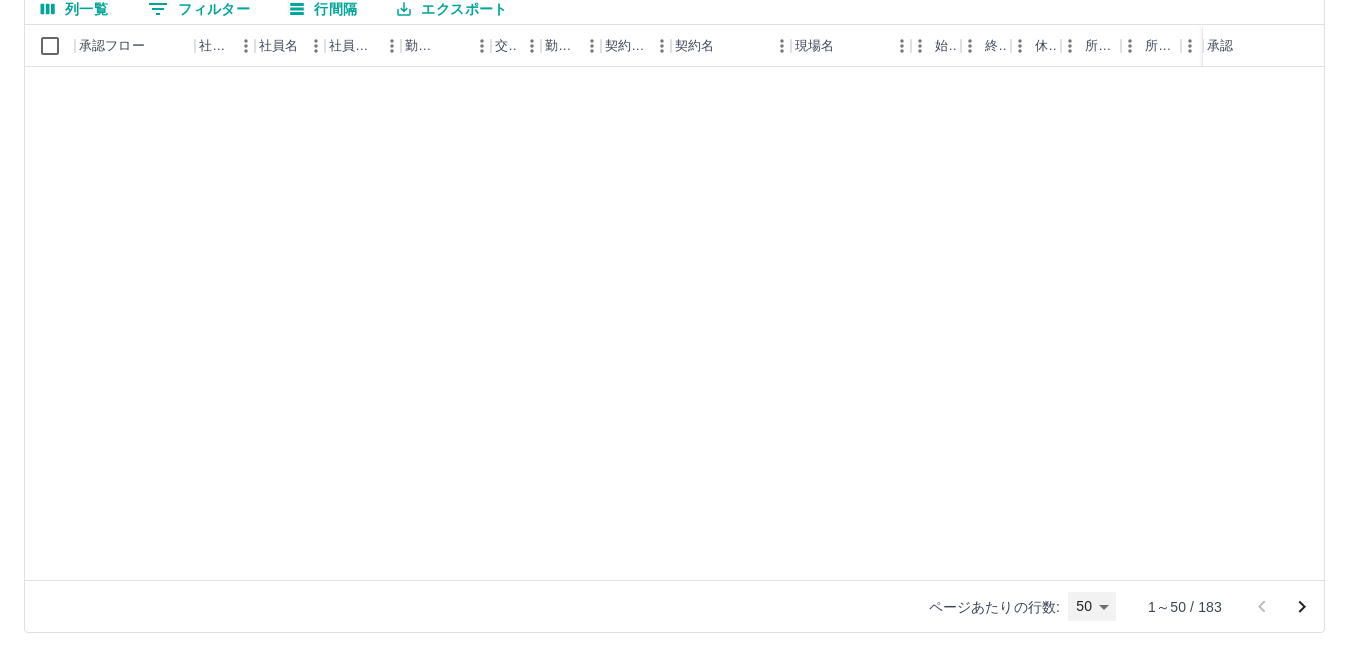 scroll, scrollTop: 1004, scrollLeft: 0, axis: vertical 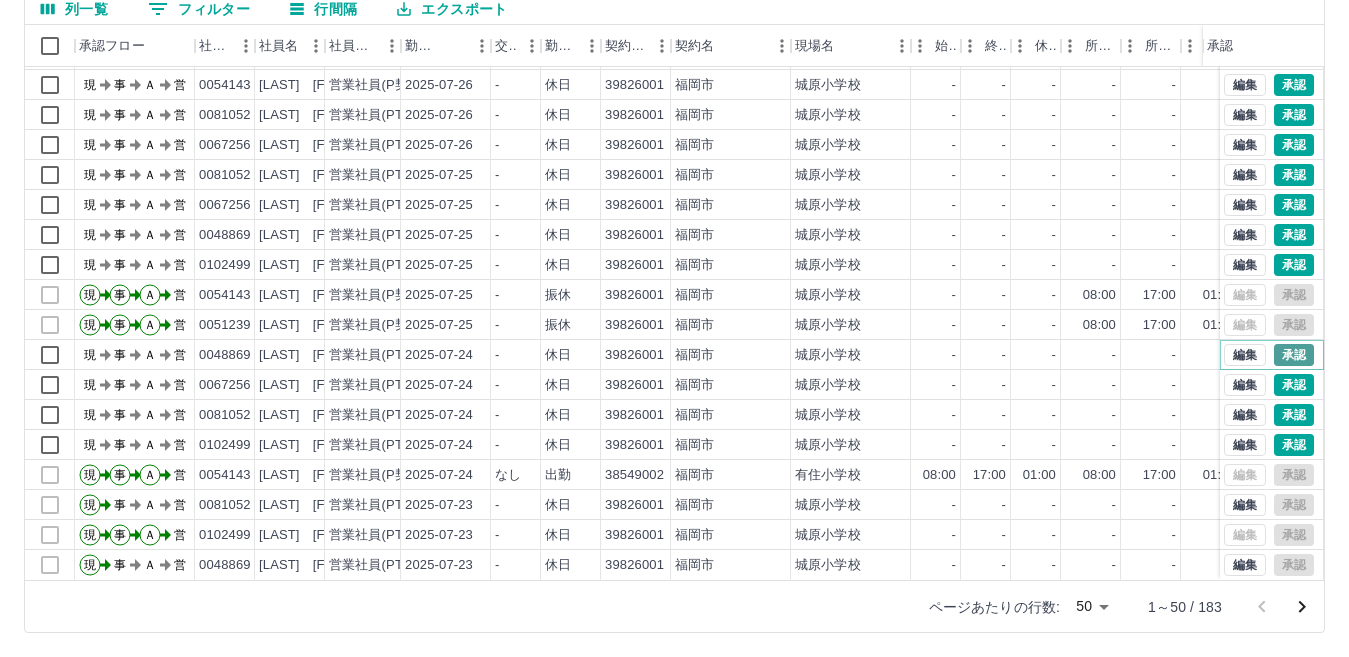 click on "承認" at bounding box center (1294, 355) 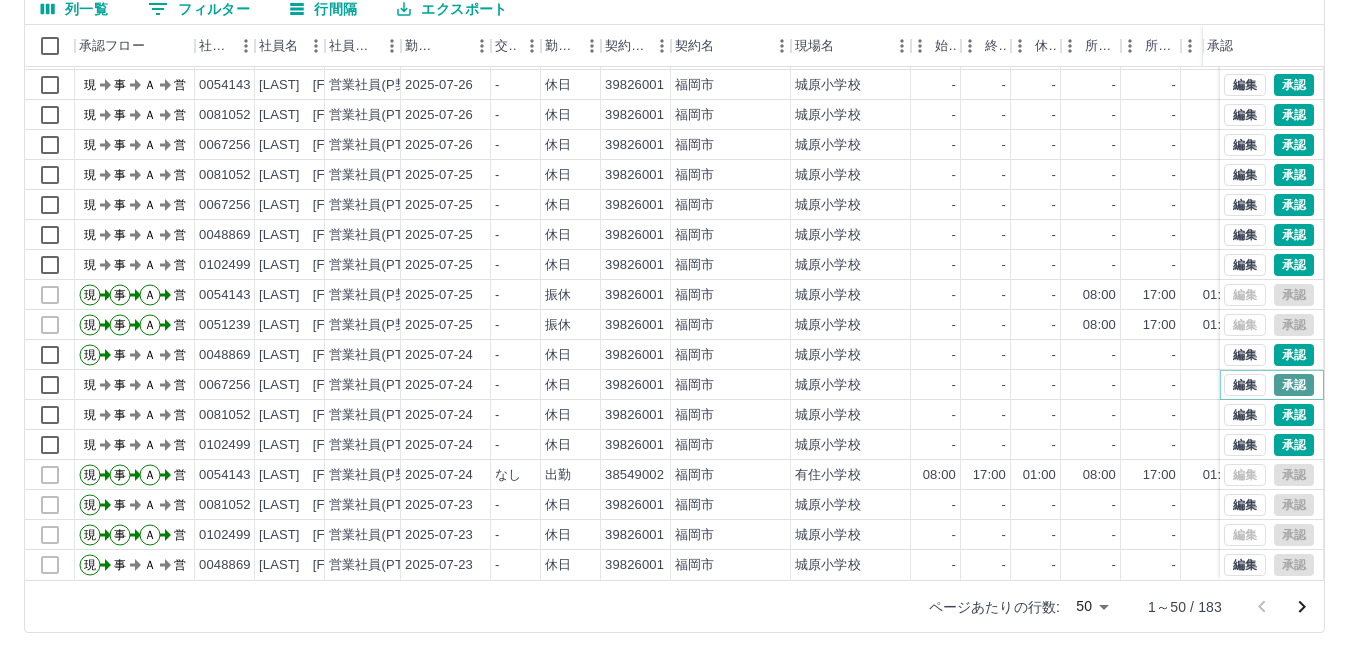 click on "承認" at bounding box center [1294, 385] 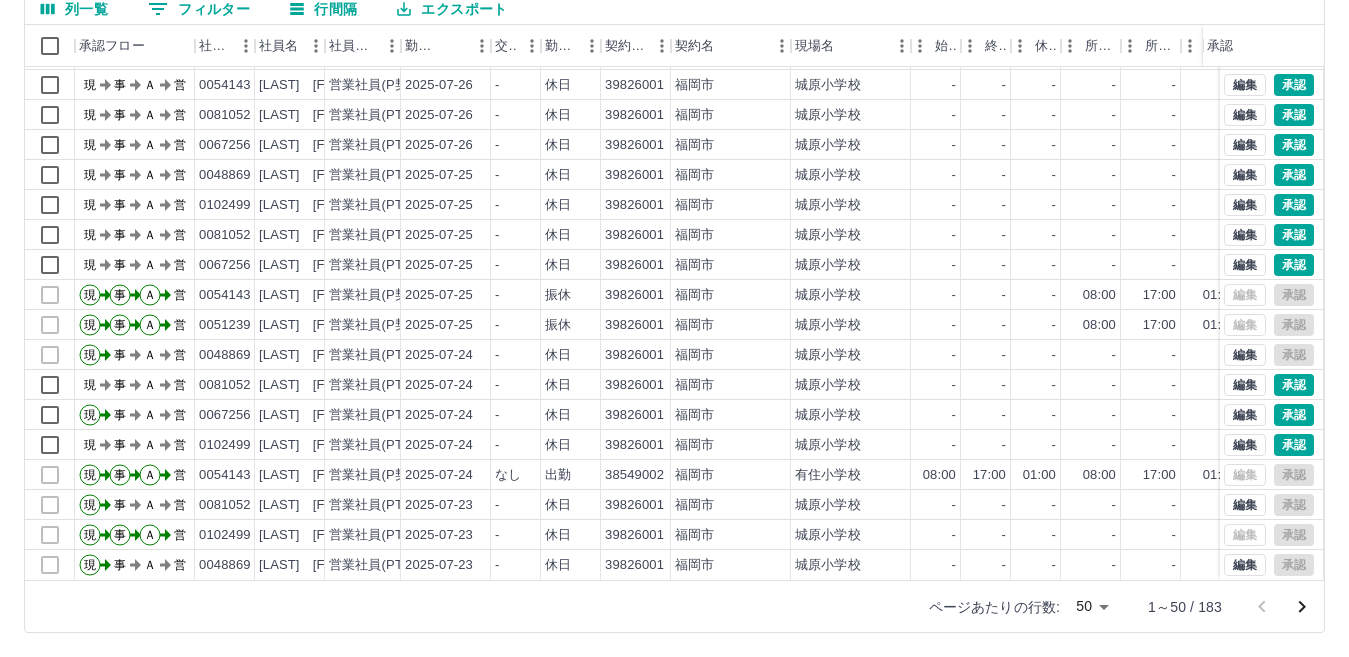 click on "承認" at bounding box center [1294, 415] 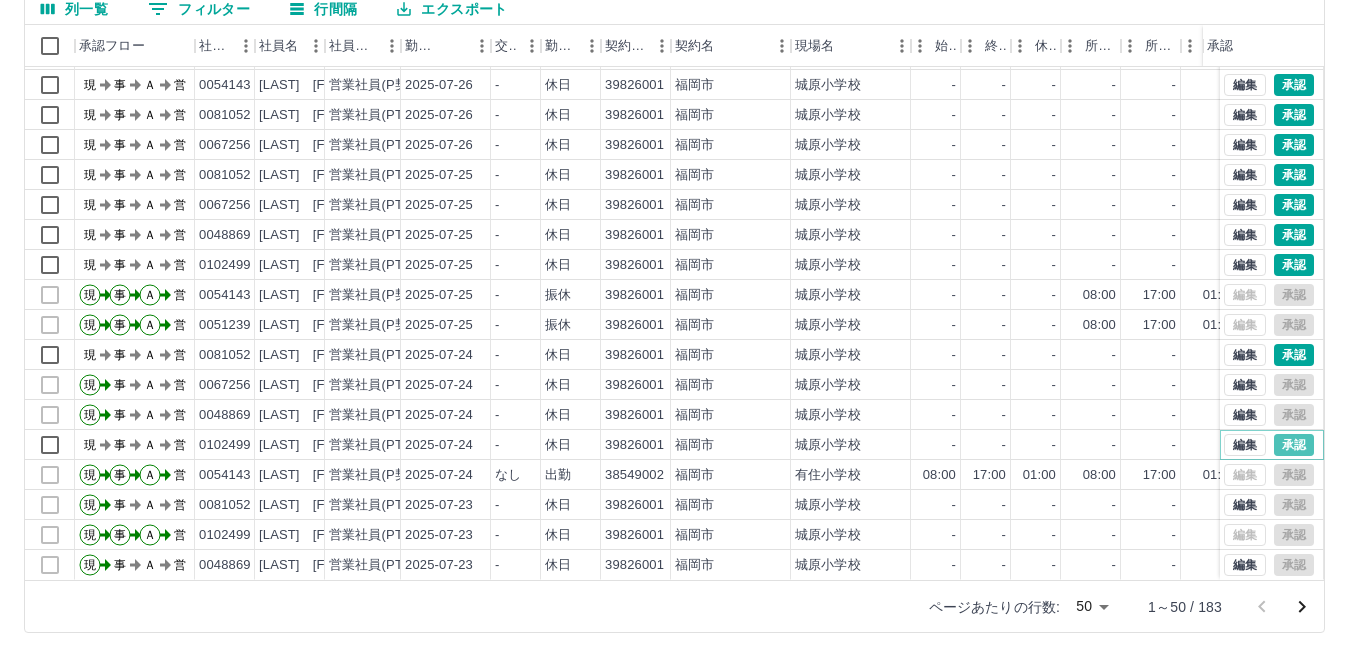 click on "承認" at bounding box center (1294, 445) 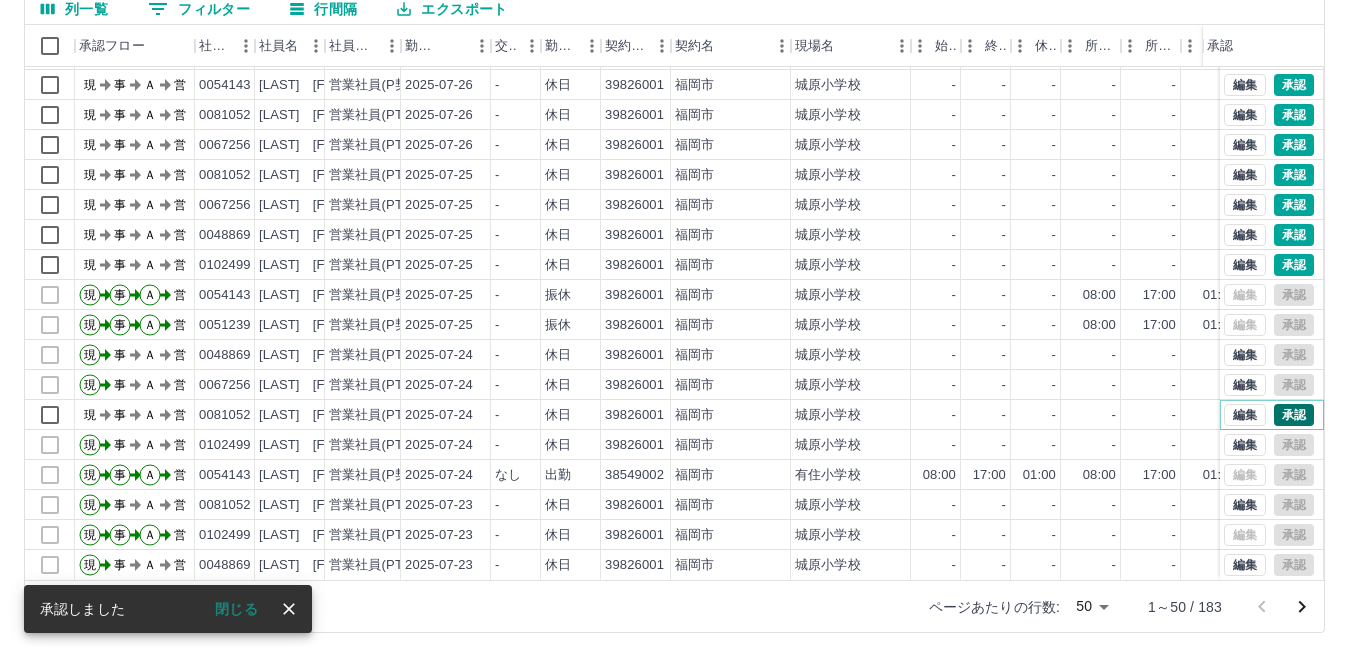 click on "承認" at bounding box center (1294, 415) 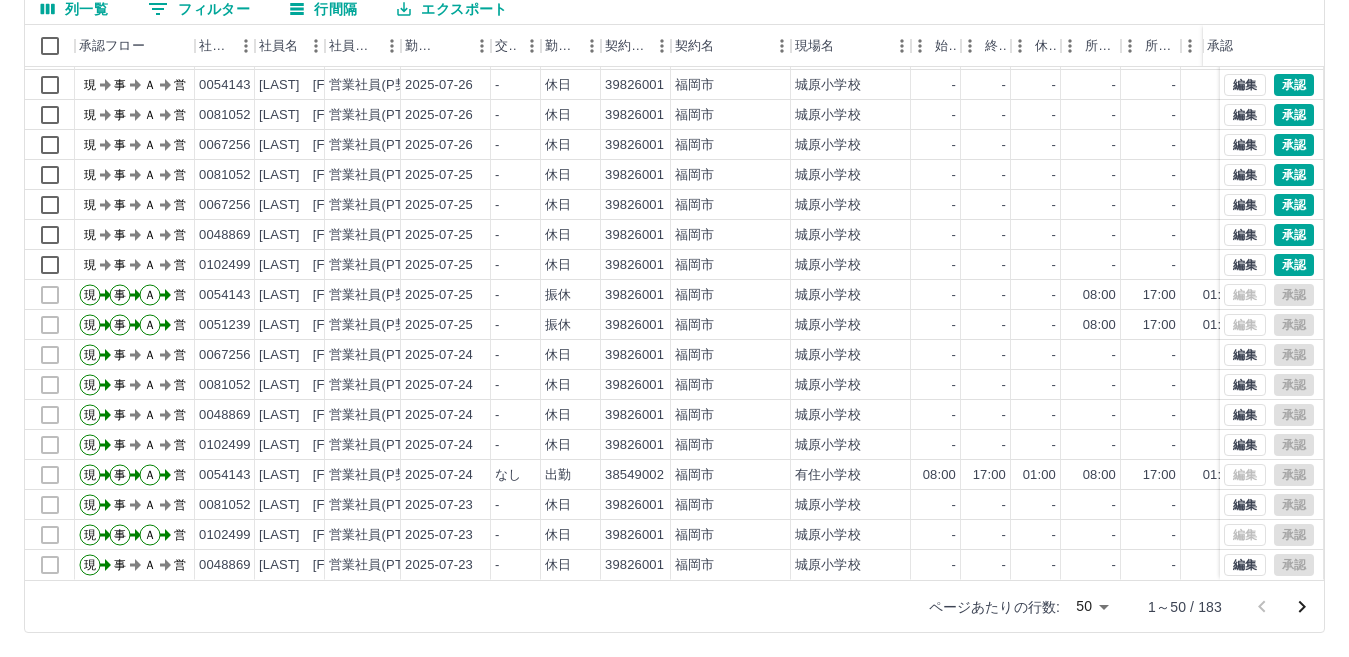 click on "SDH勤怠 [LAST]　[FIRST] 勤務実績承認 前月 2025年07月 次月 今月 月選択 承認モード 削除モード 一括承認 列一覧 フィルター 行間隔 エクスポート 承認フロー 社員番号 社員名 社員区分 勤務日 交通費 勤務区分 契約コード 契約名 現場名 始業 終業 休憩 所定開始 所定終業所定休憩 拘束 勤務 遅刻等 コメント ステータス 承認 現 事 Ａ 営 0051239 [LAST]　[FIRST] 営業社員(P契約) 2025-07-26  -  休日 39826001 [CITY] [LOCATION] - - - - - - 00:00 00:00 00:00 現場責任者承認待 現 事 Ａ 営 0102499 [LAST]　[FIRST] 営業社員(PT契約) 2025-07-26  -  休日 39826001 [CITY] [LOCATION] - - - - - - 00:00 00:00 00:00 現場責任者承認待 現 事 Ａ 営 0054143 [LAST]　[FIRST] 営業社員(P契約) 2025-07-26  -  休日 39826001 [CITY] [LOCATION] - - - - - - 00:00 00:00 00:00 現場責任者承認待 現 事 Ａ 営 0081052 [LAST]　[FIRST] 営業社員(PT契約) 2025-07-26" at bounding box center [674, 234] 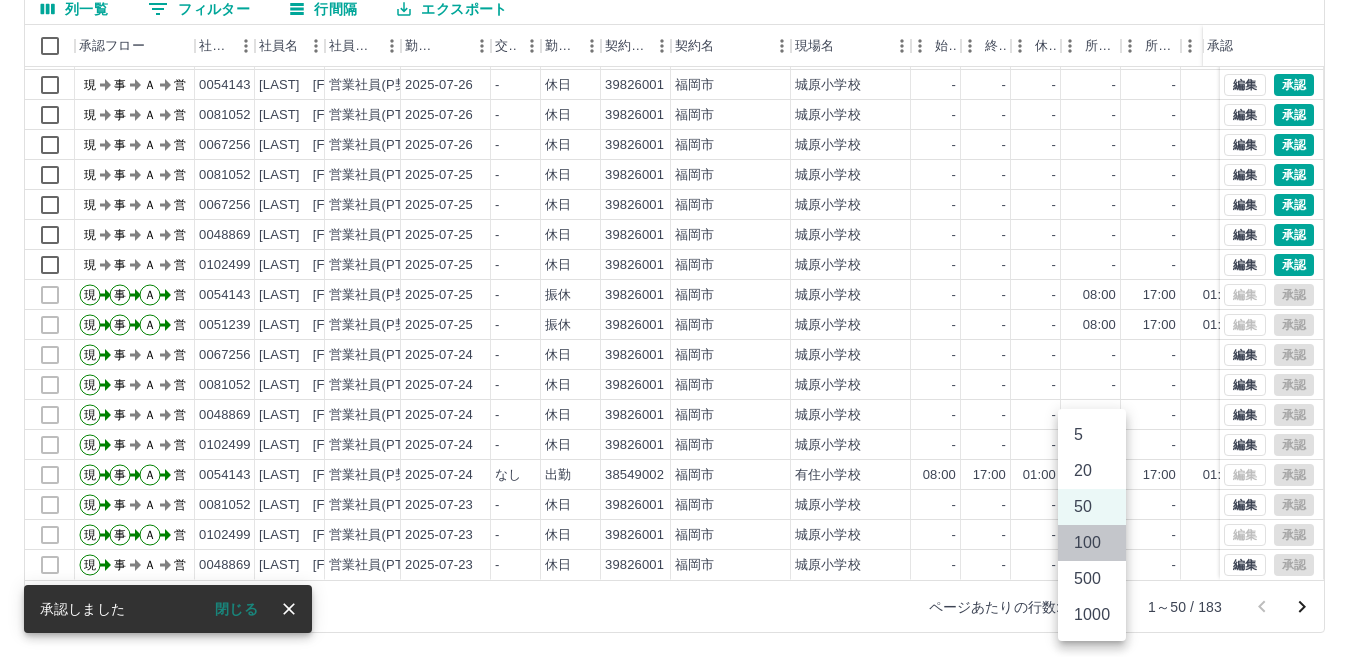 click on "100" at bounding box center [1092, 543] 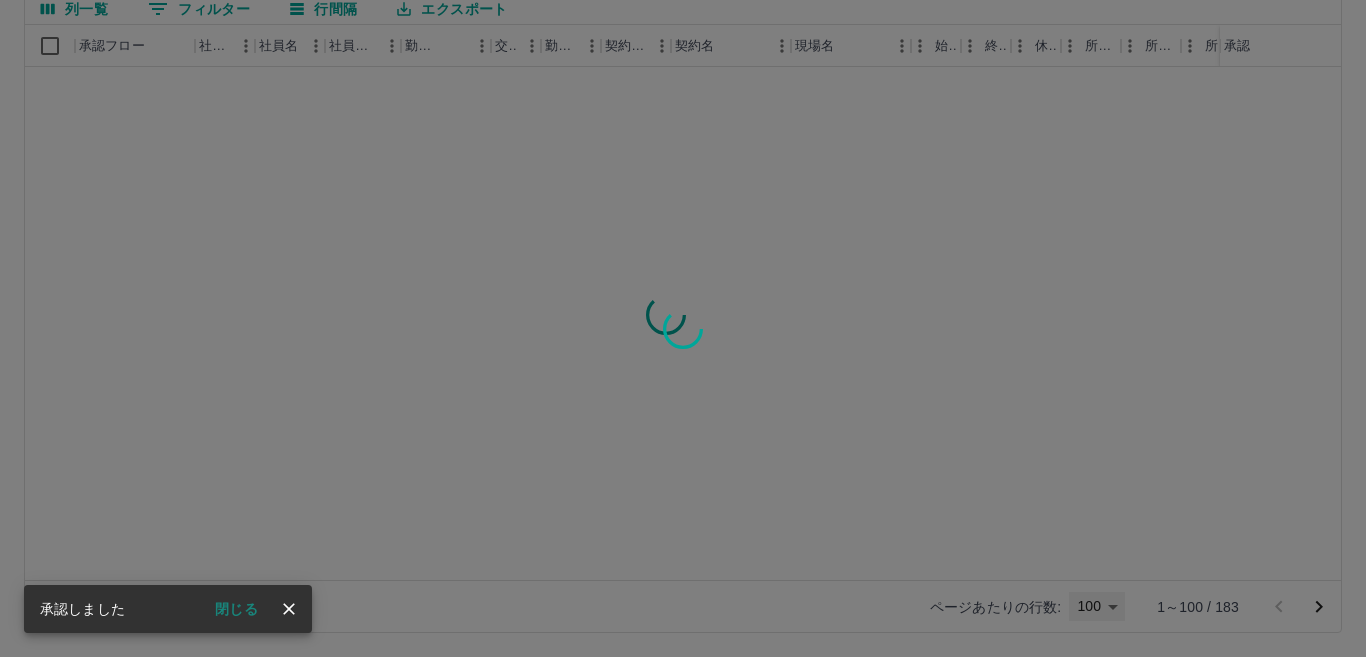 type on "***" 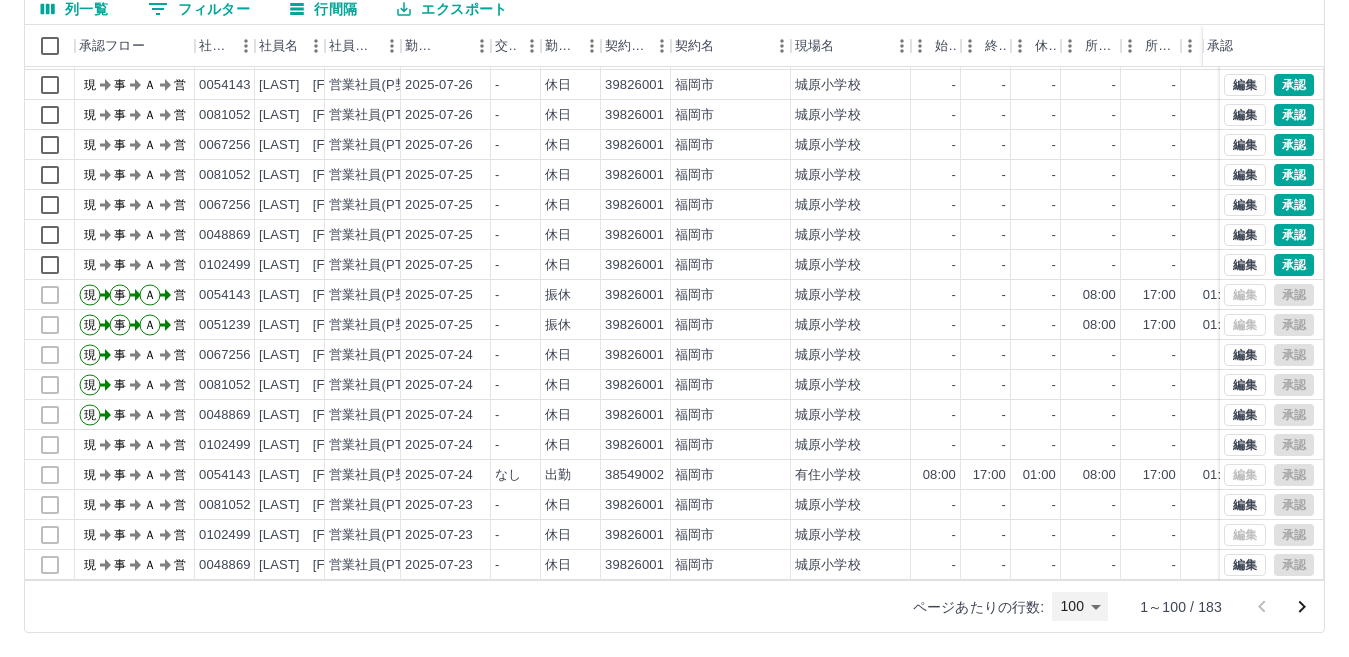 scroll, scrollTop: 1000, scrollLeft: 0, axis: vertical 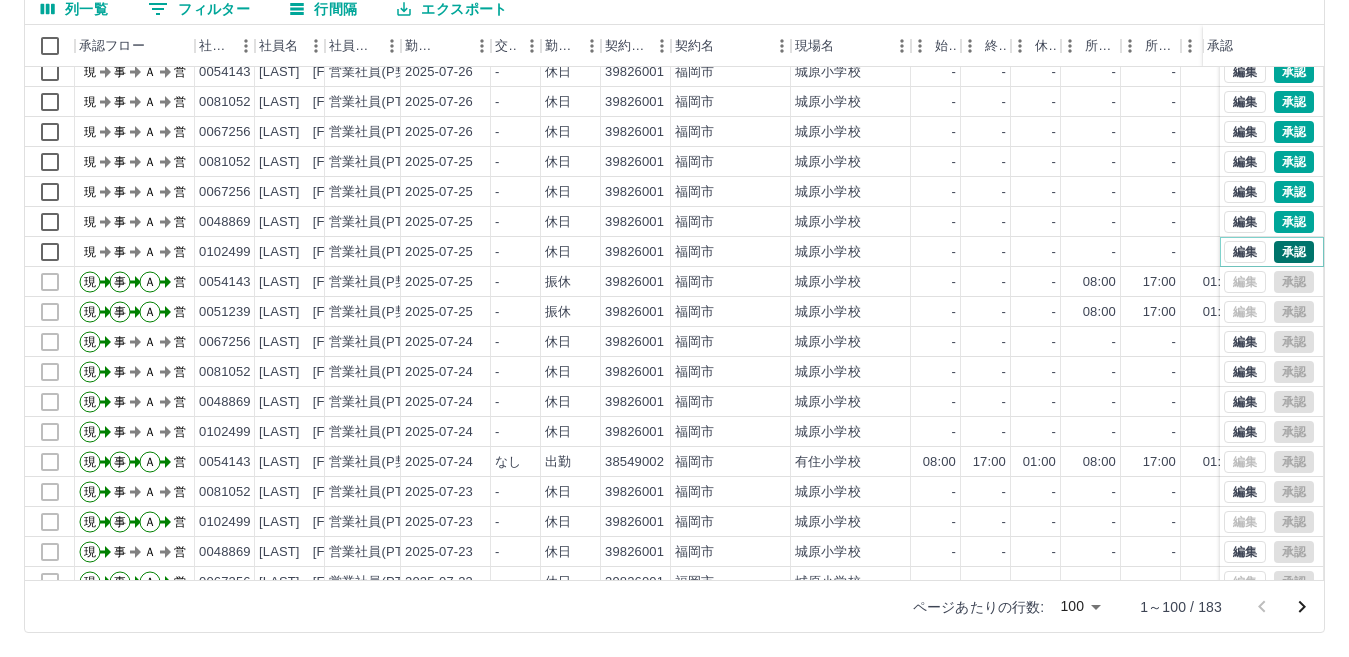 click on "承認" at bounding box center [1294, 252] 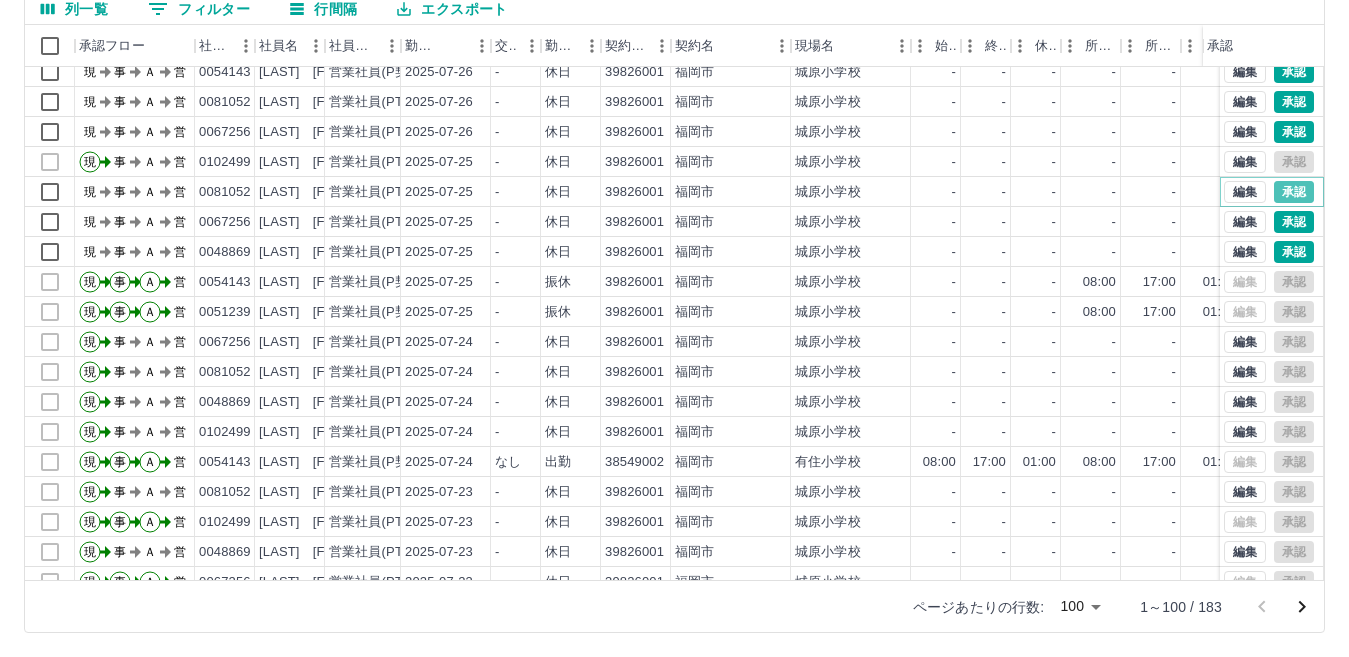 click on "承認" at bounding box center (1294, 192) 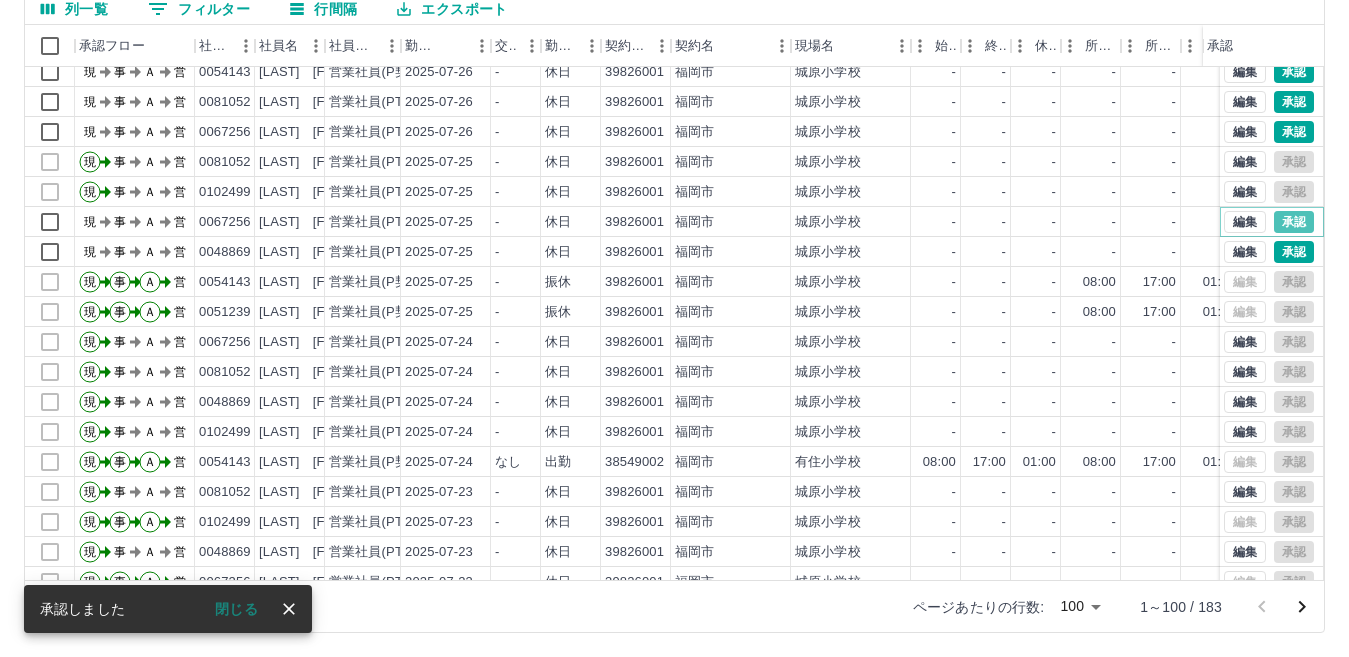 click on "承認" at bounding box center (1294, 222) 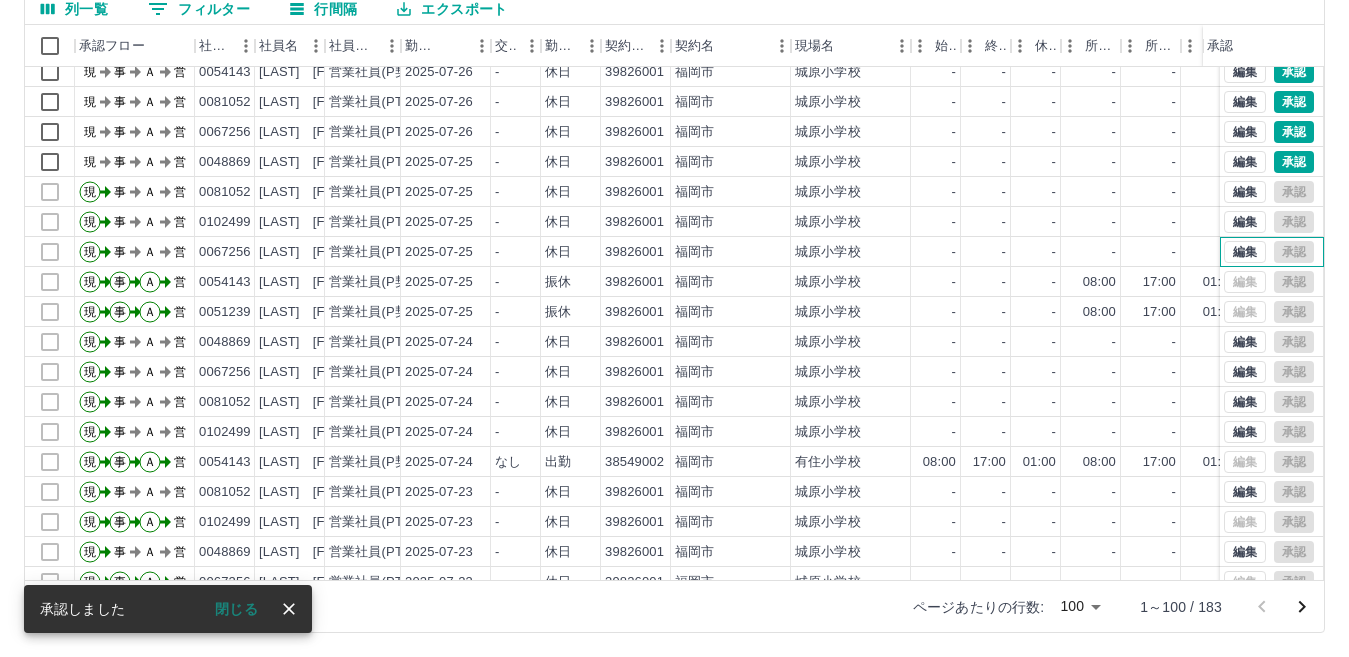 click on "編集 承認" at bounding box center (1269, 252) 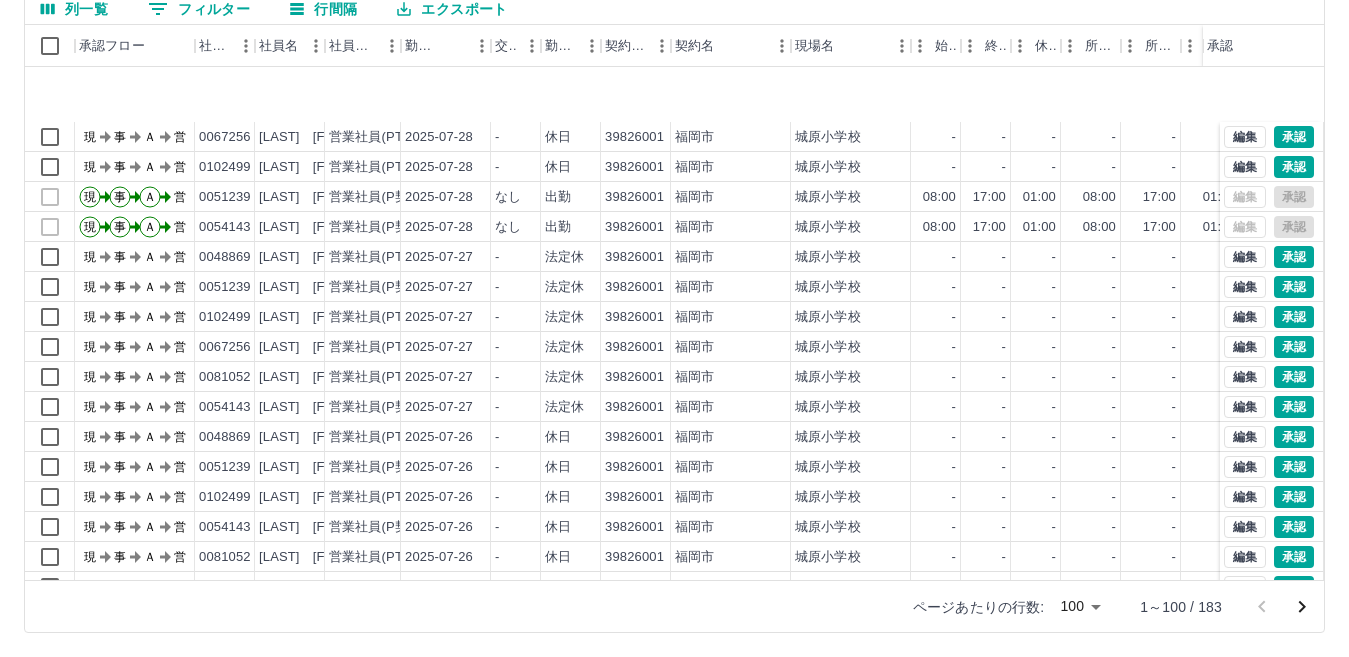 scroll, scrollTop: 670, scrollLeft: 0, axis: vertical 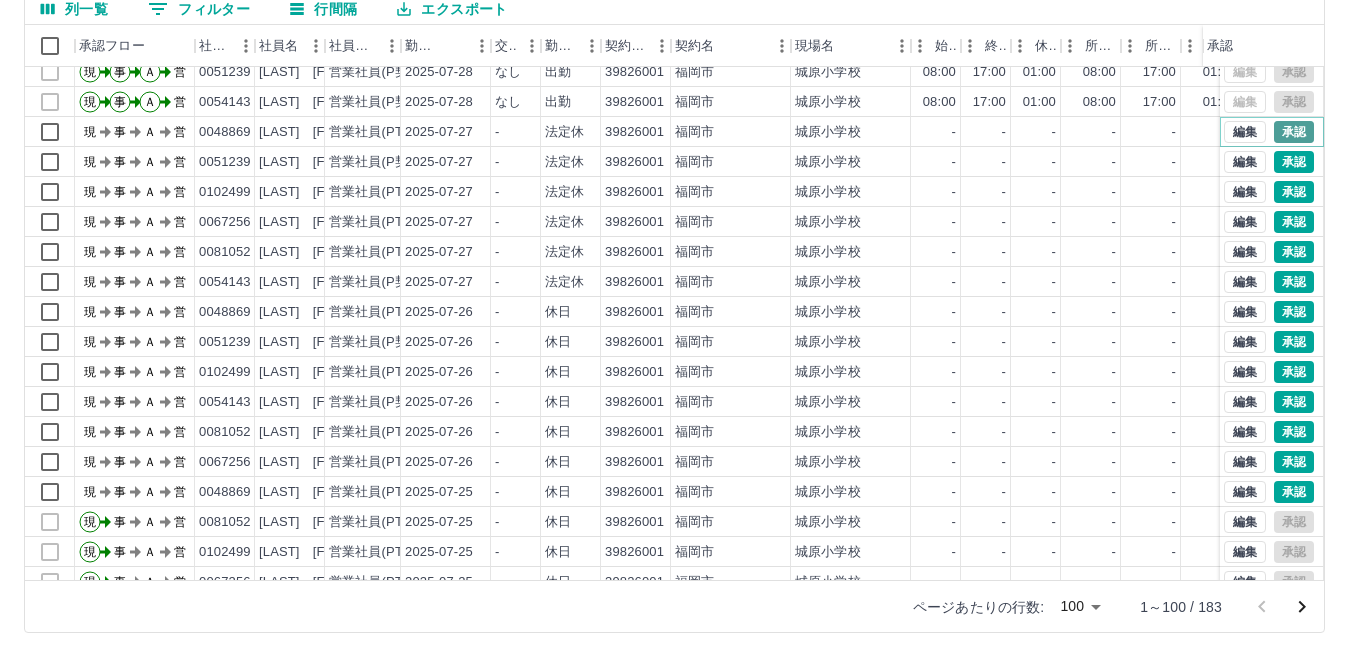click on "承認" at bounding box center [1294, 132] 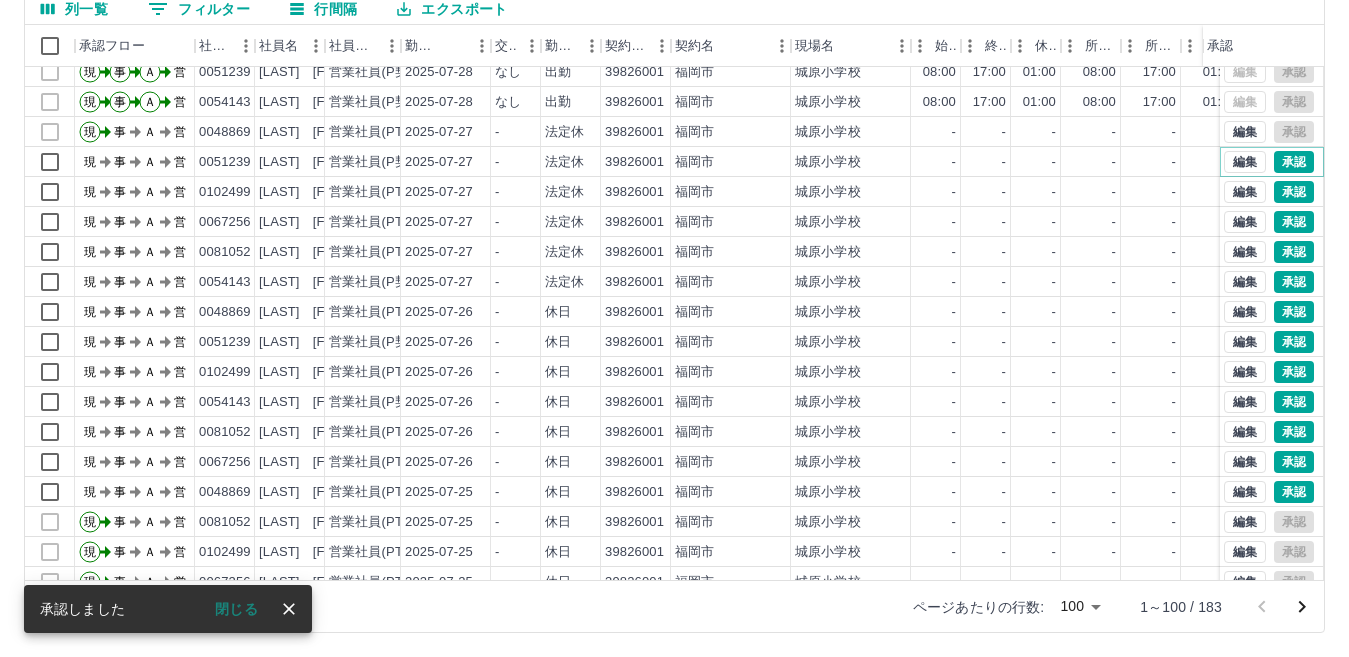 click on "承認" at bounding box center (1294, 162) 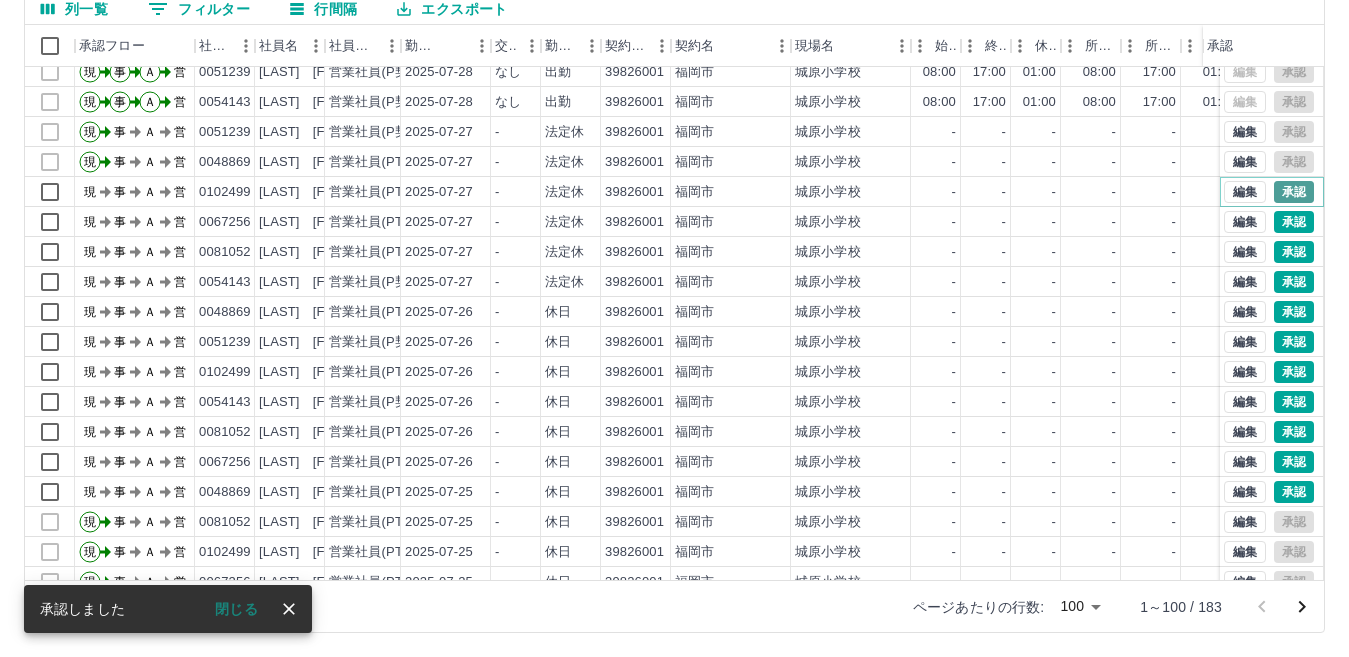 click on "承認" at bounding box center (1294, 192) 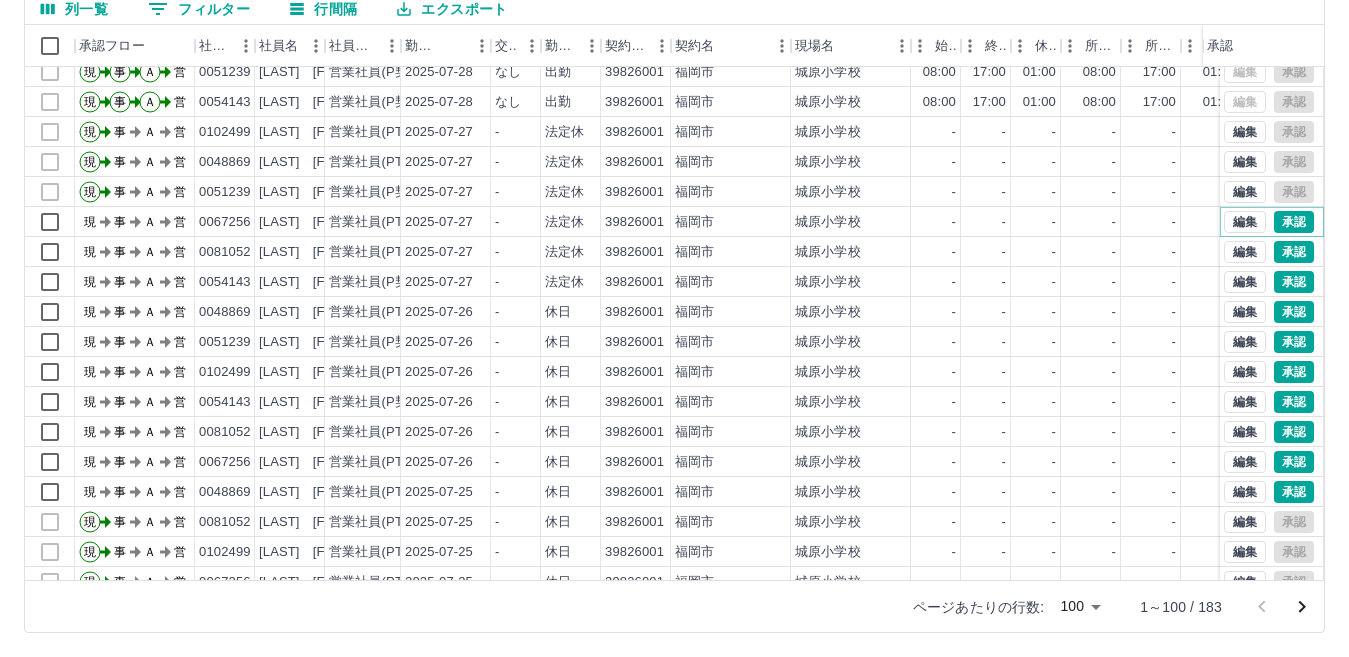 click on "承認" at bounding box center (1294, 222) 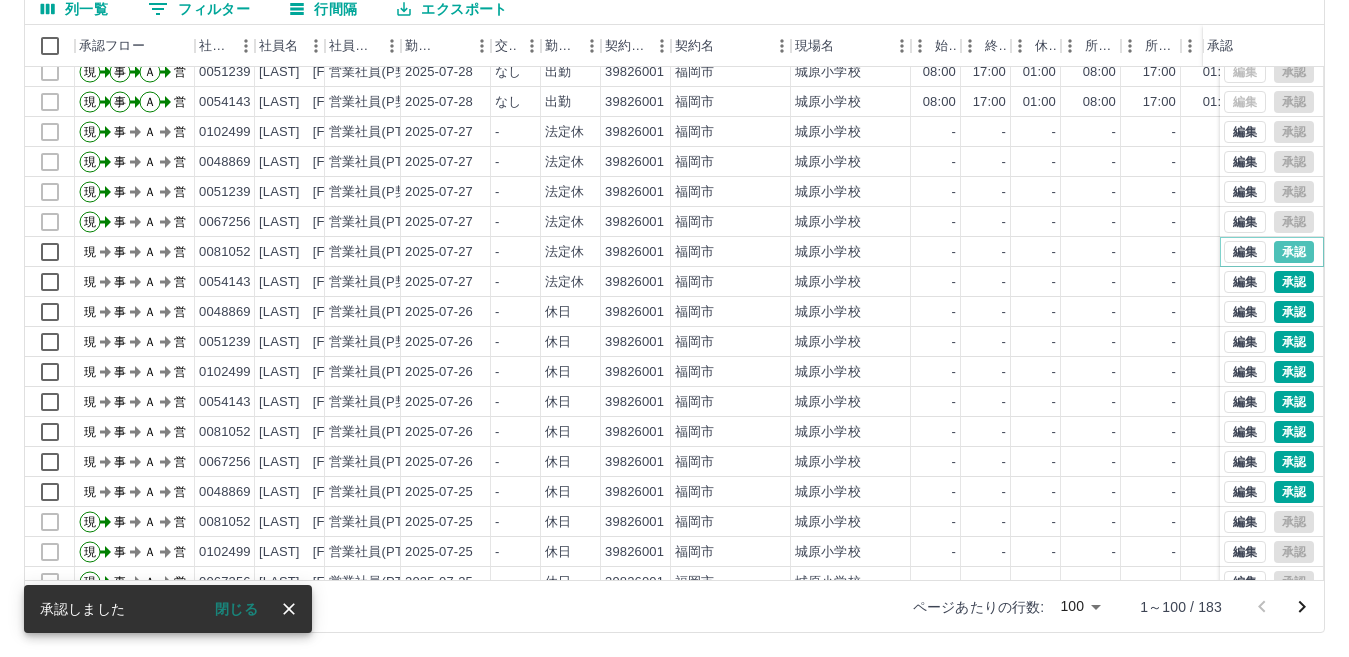 click on "承認" at bounding box center (1294, 252) 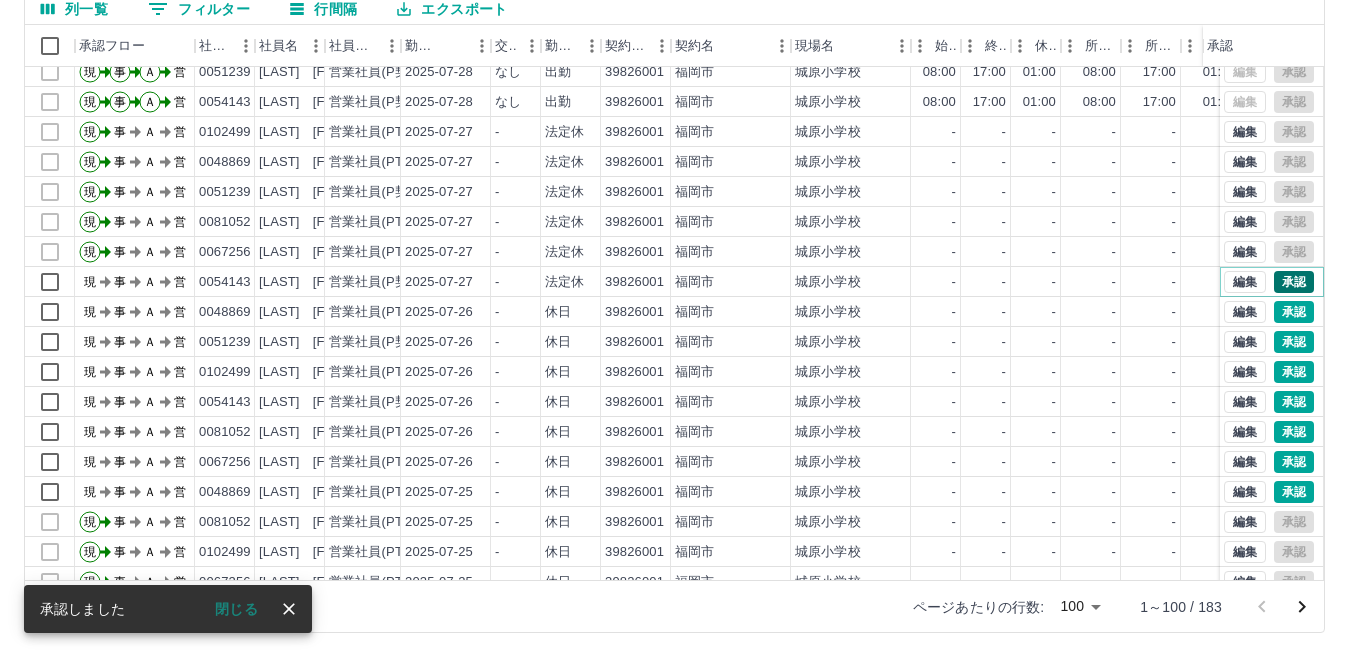 click on "承認" at bounding box center (1294, 282) 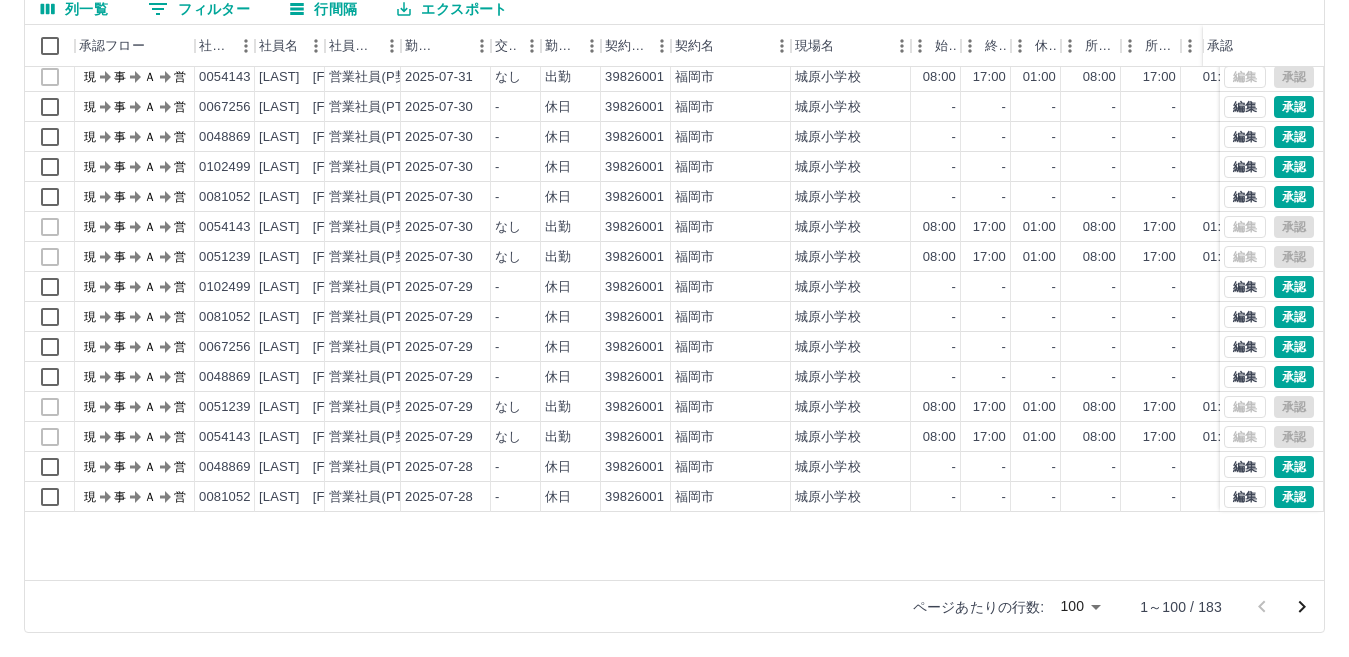 scroll, scrollTop: 0, scrollLeft: 0, axis: both 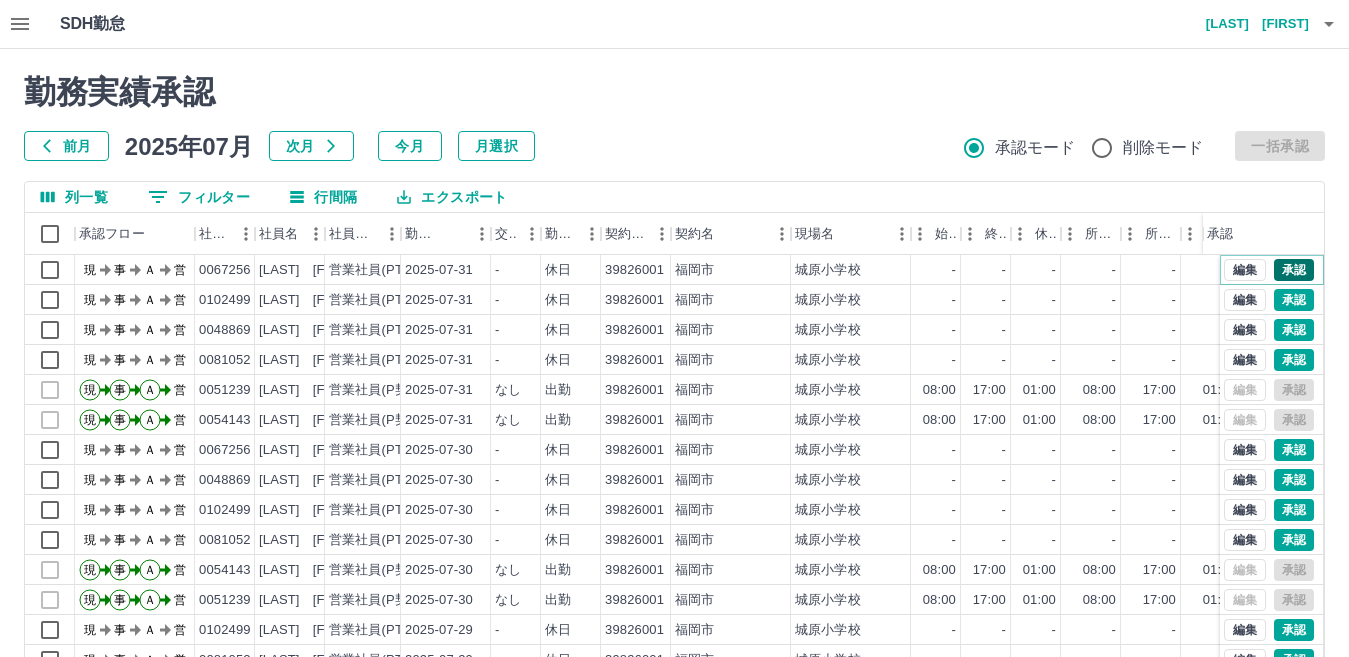 click on "承認" at bounding box center [1294, 270] 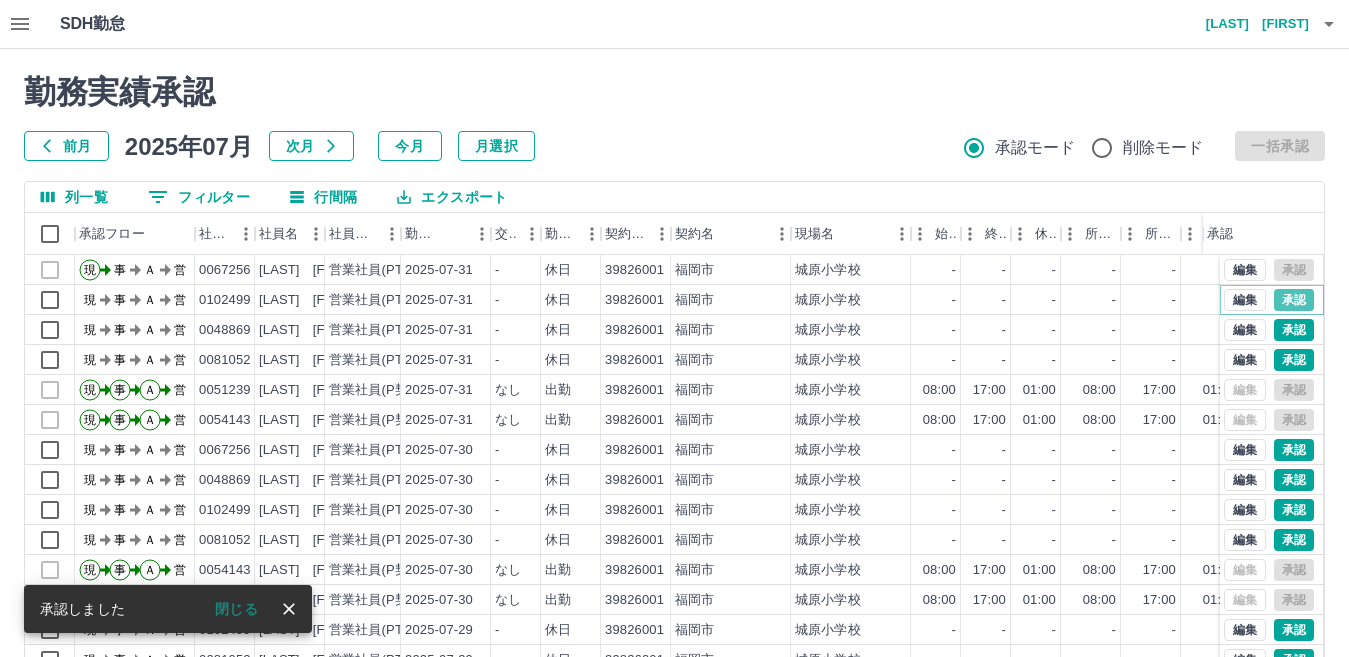 click on "承認" at bounding box center (1294, 300) 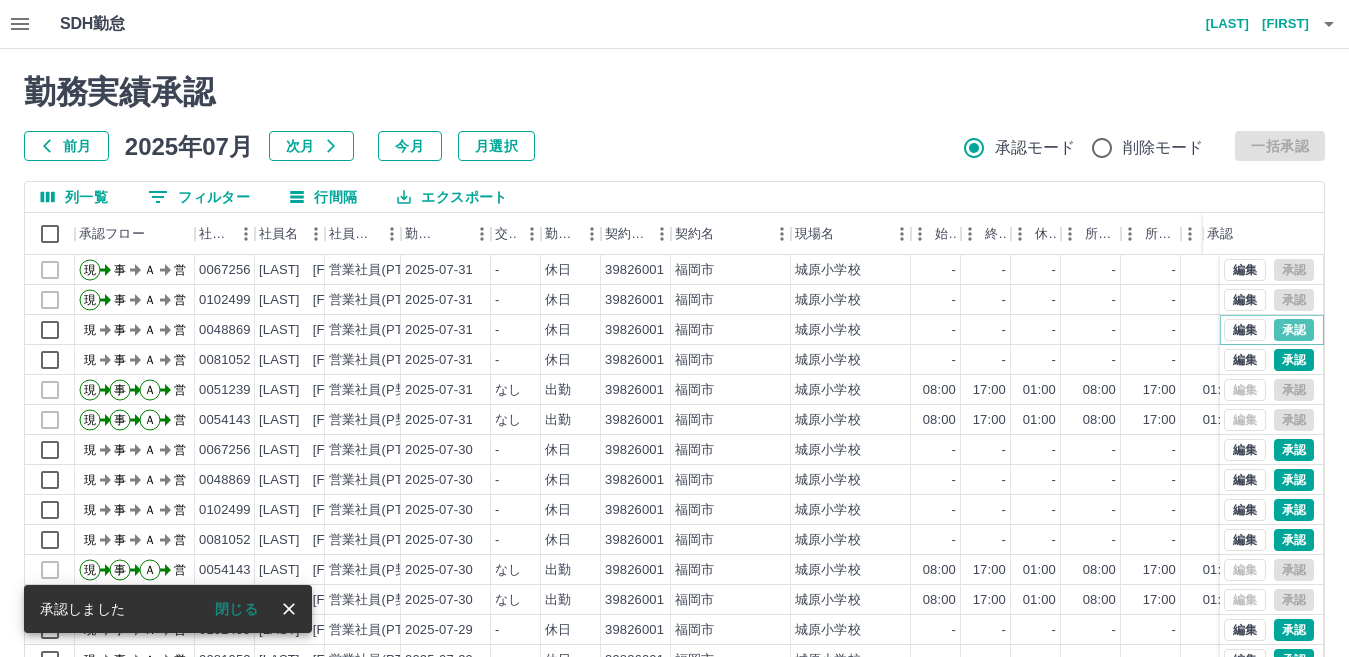 click on "承認" at bounding box center [1294, 330] 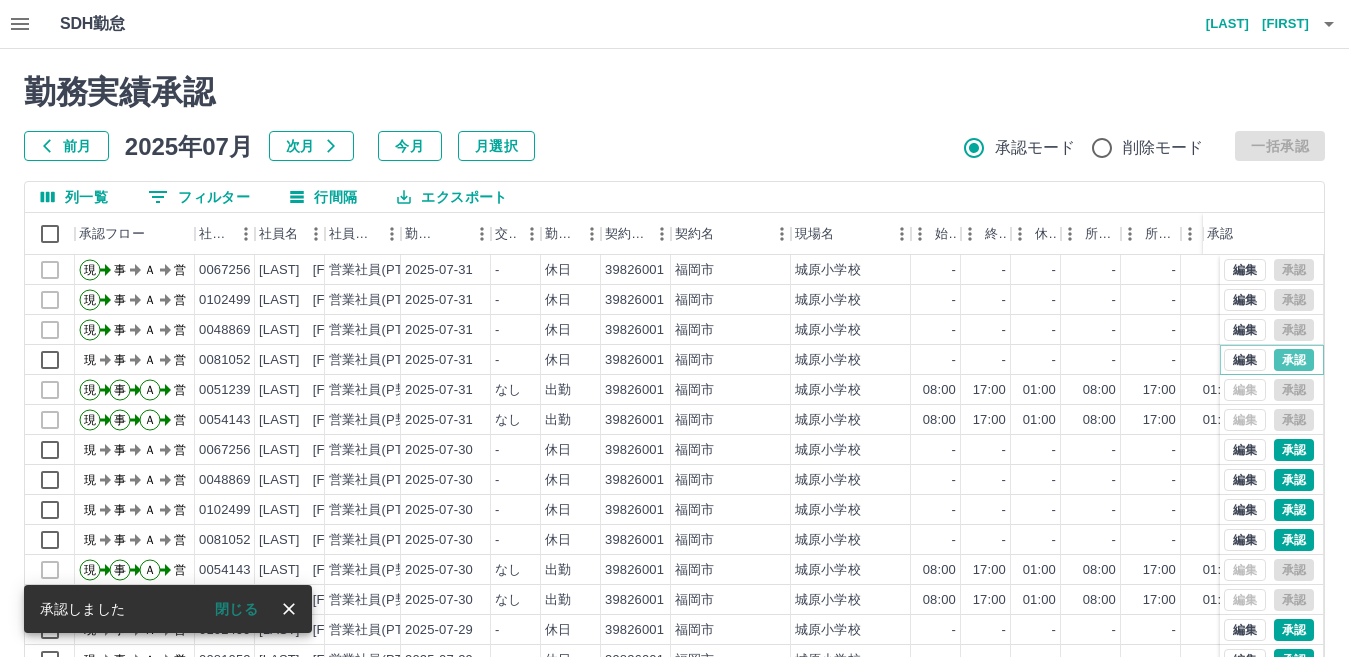 click on "承認" at bounding box center [1294, 360] 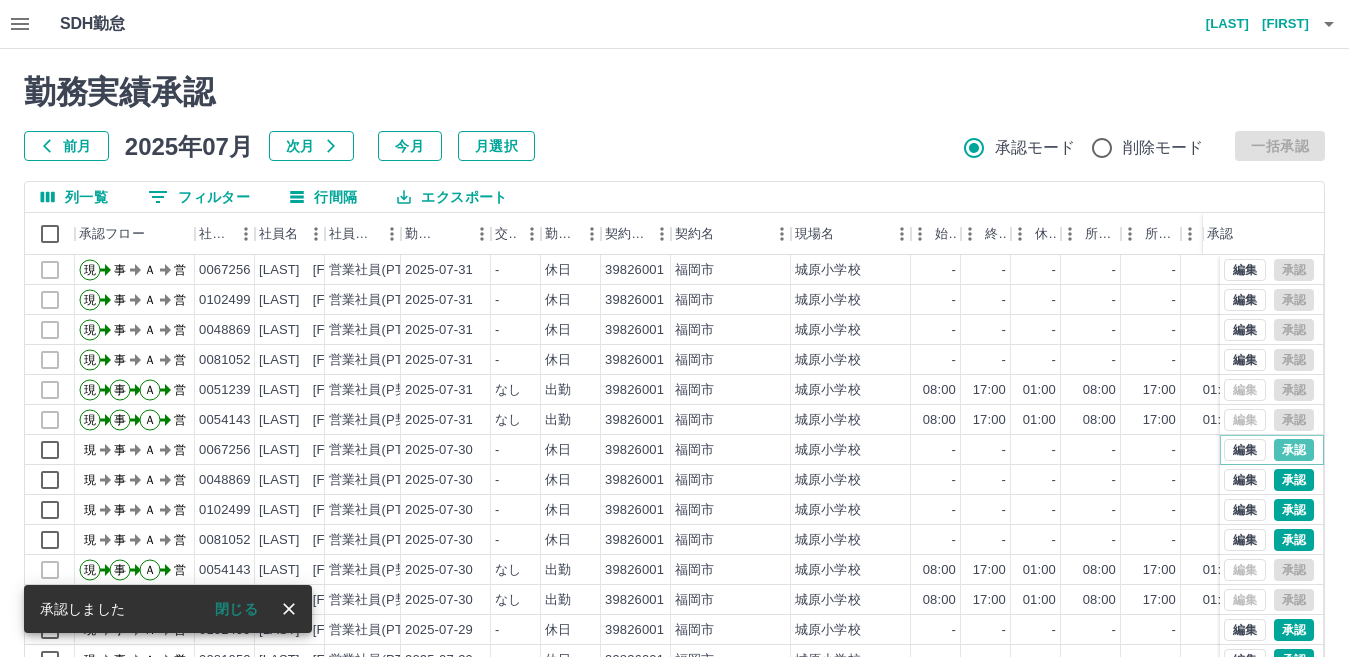 click on "承認" at bounding box center (1294, 450) 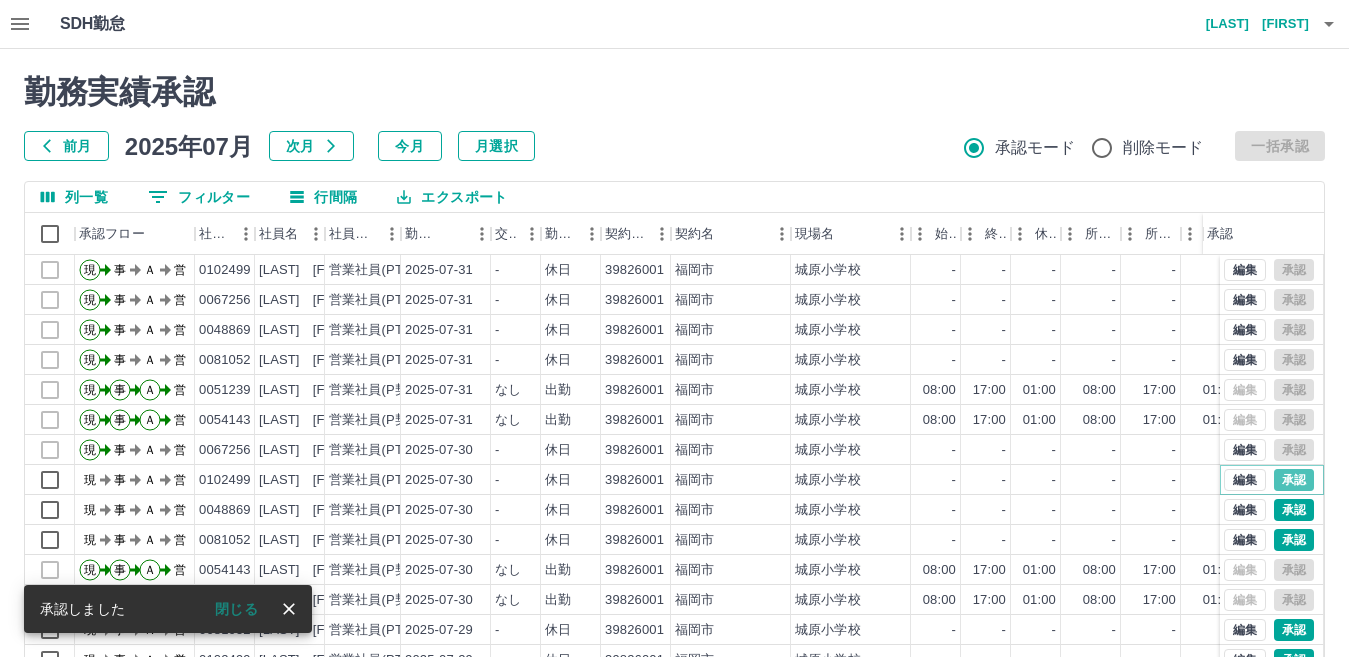 click on "承認" at bounding box center (1294, 480) 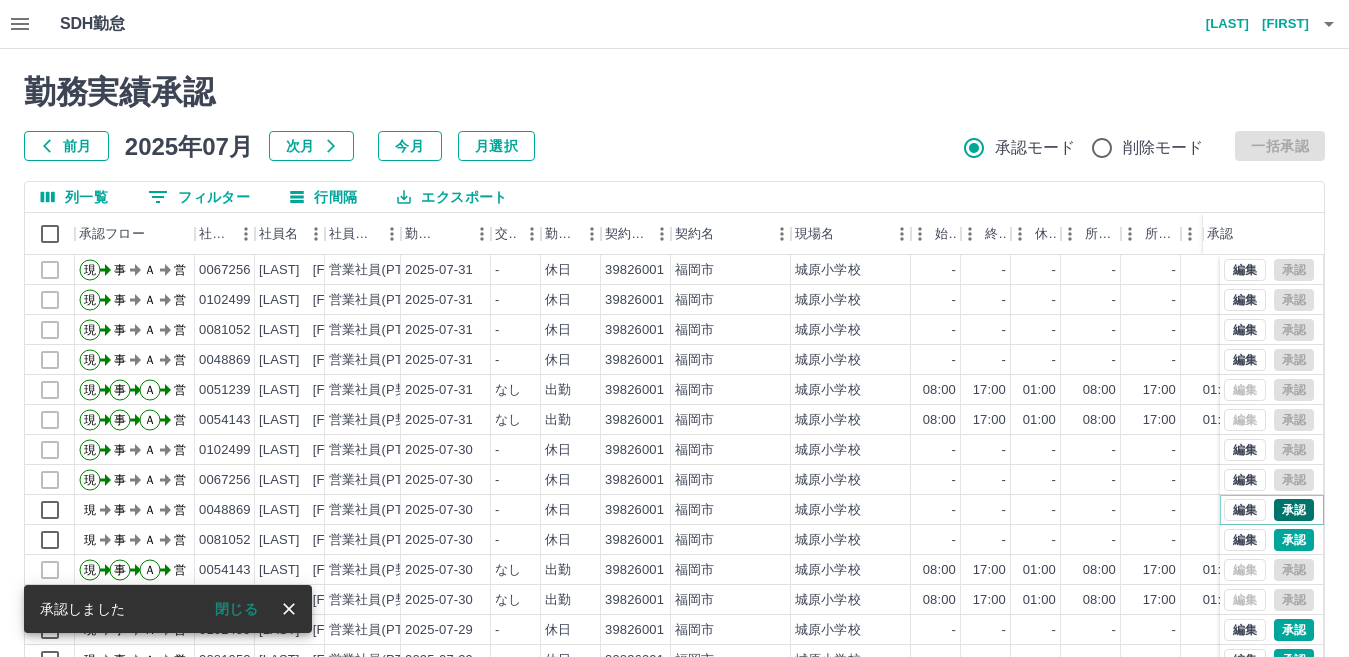 click on "承認" at bounding box center (1294, 510) 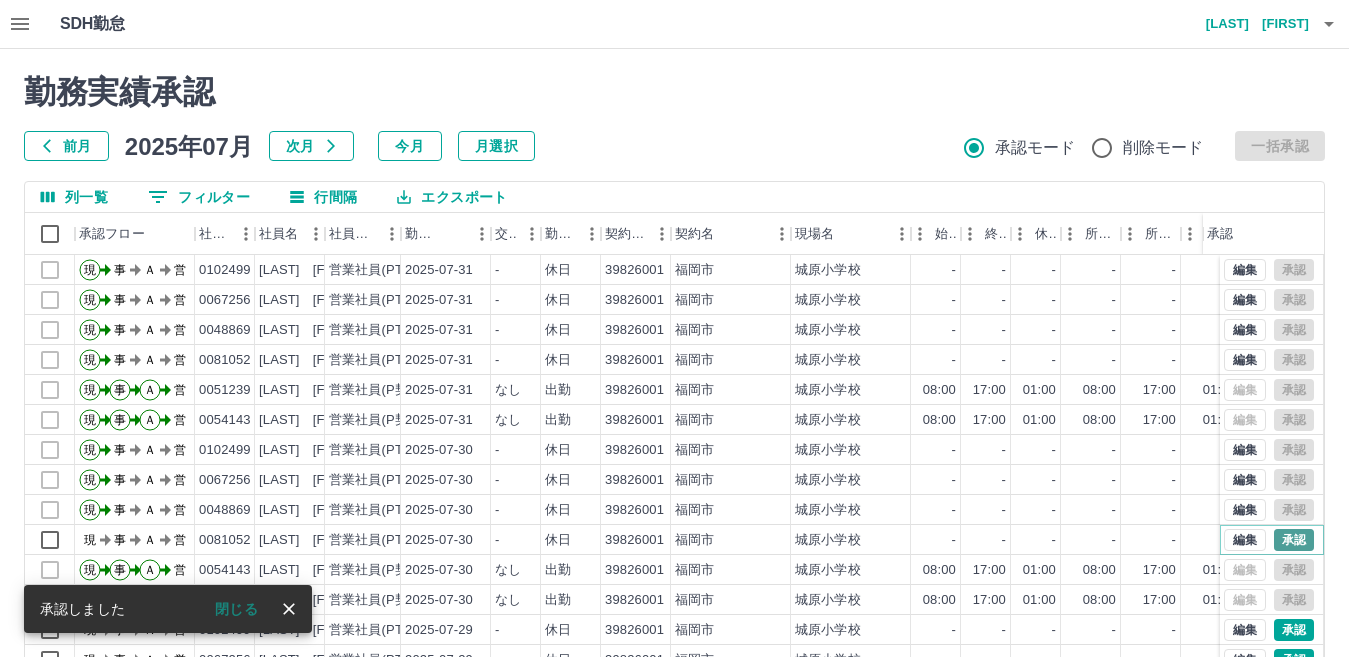 click on "承認" at bounding box center [1294, 540] 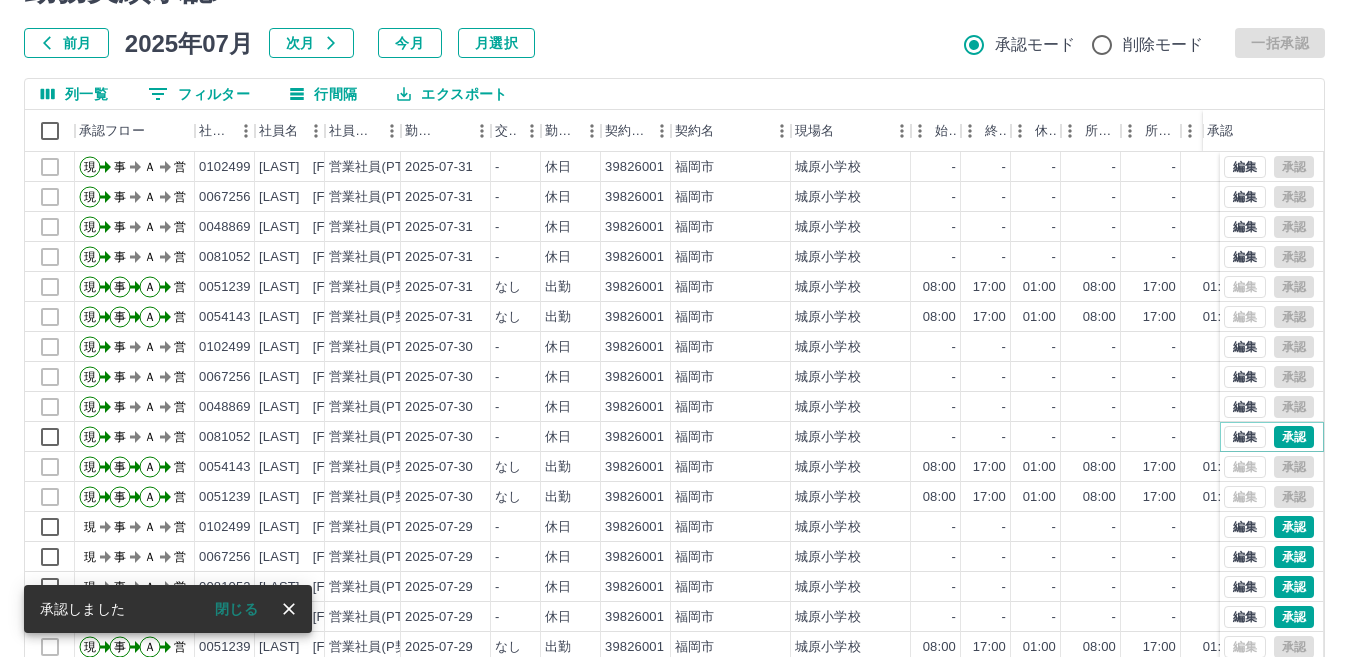 scroll, scrollTop: 188, scrollLeft: 0, axis: vertical 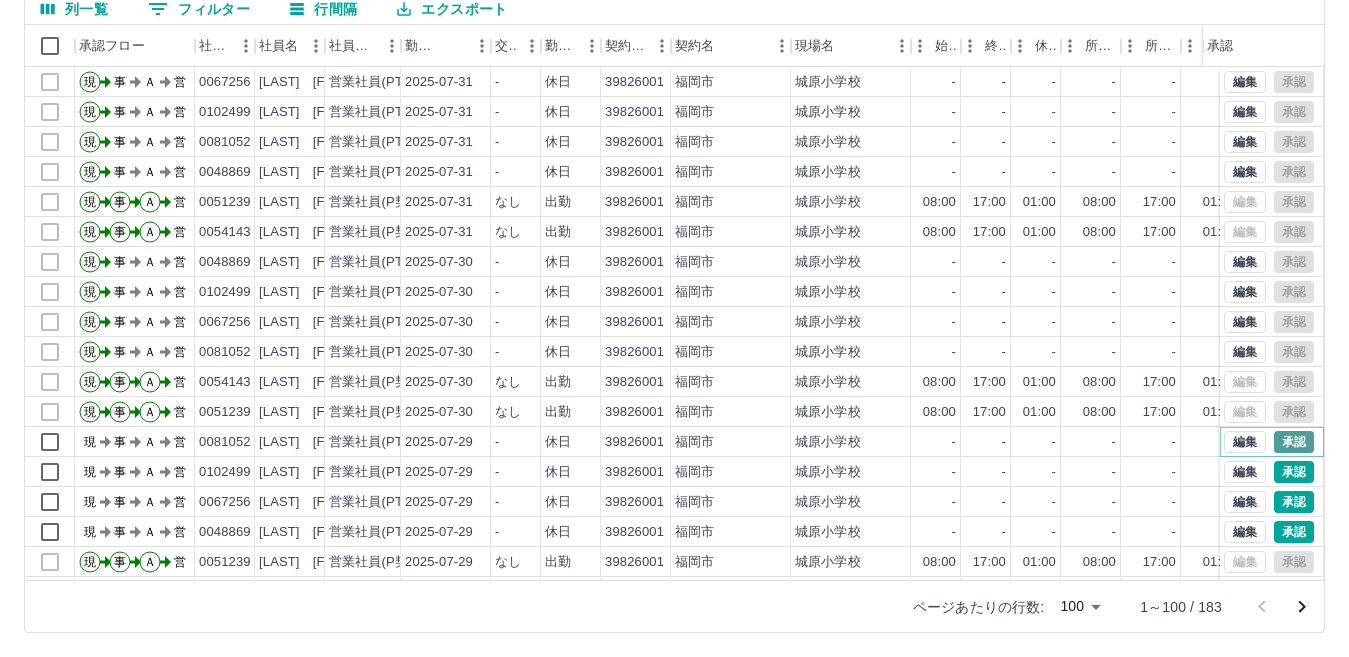click on "承認" at bounding box center (1294, 442) 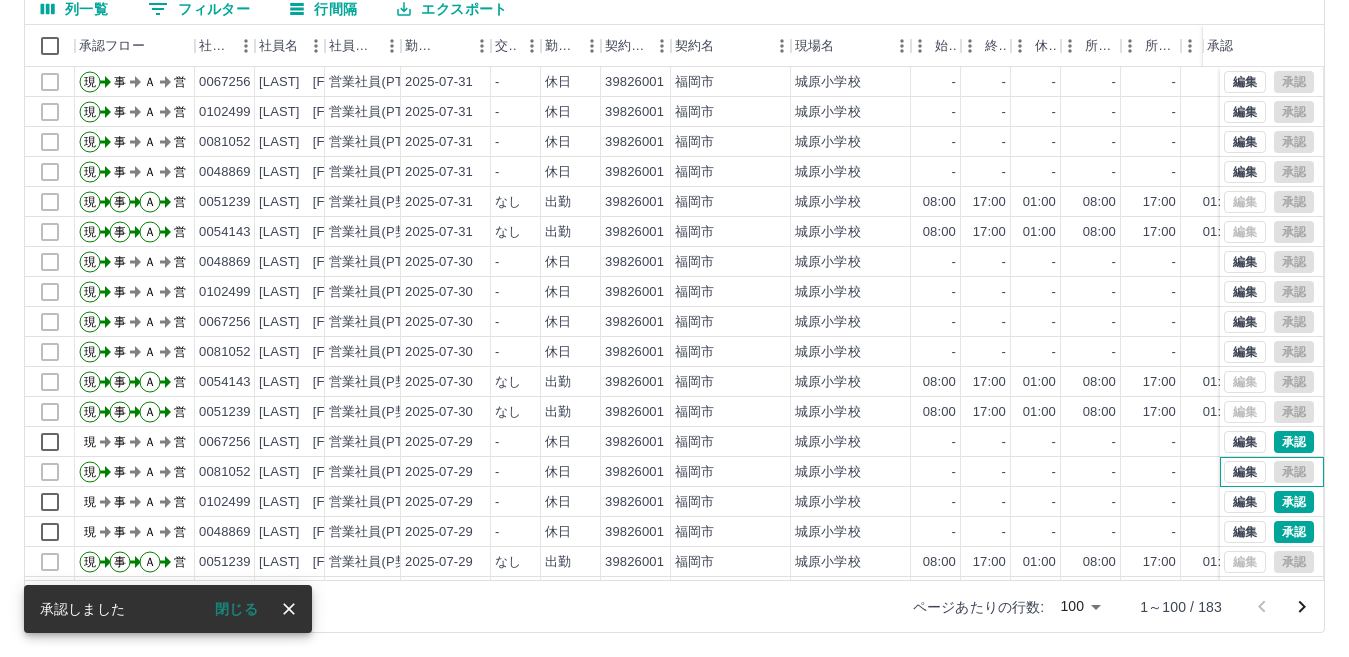 click on "編集 承認" at bounding box center (1269, 472) 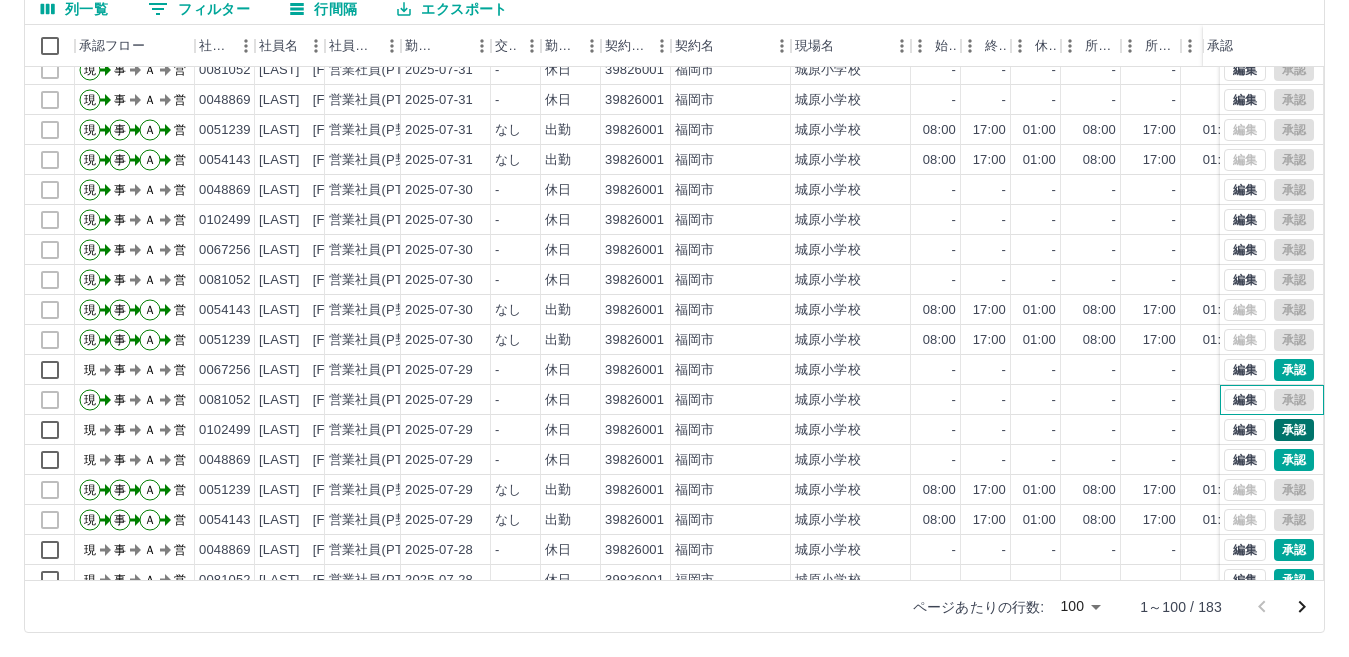 scroll, scrollTop: 100, scrollLeft: 0, axis: vertical 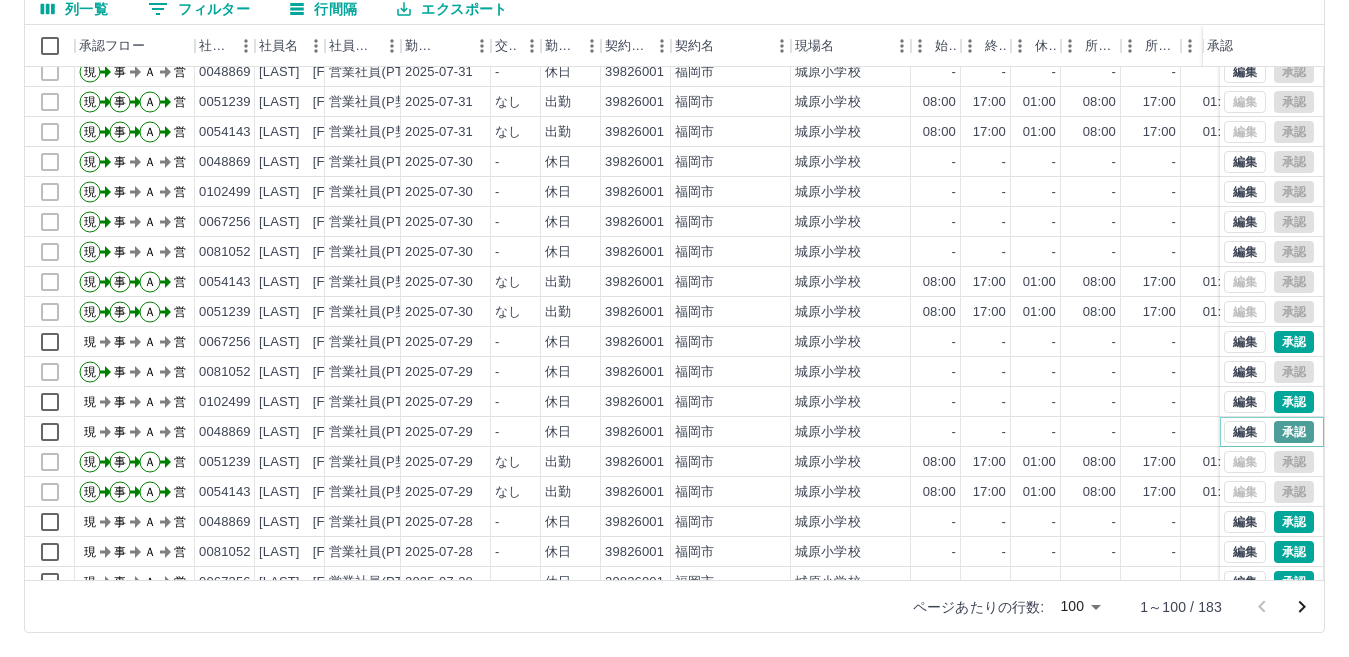 click on "承認" at bounding box center (1294, 432) 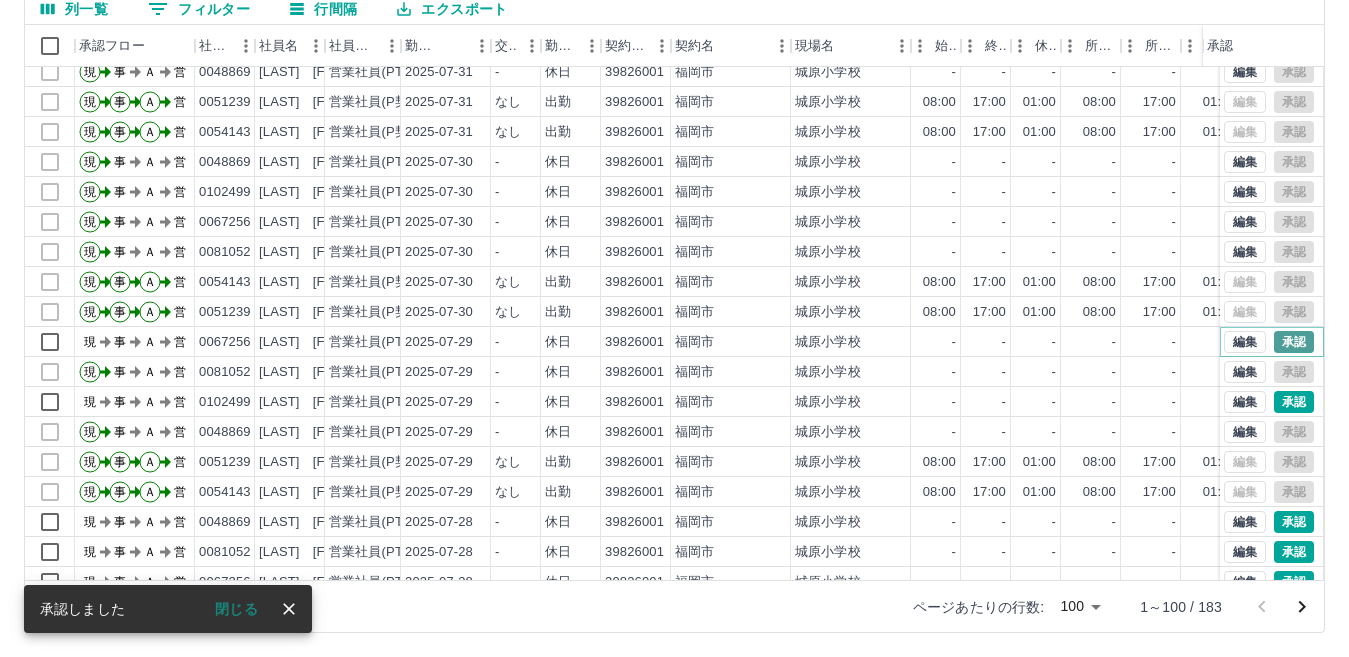 click on "承認" at bounding box center [1294, 342] 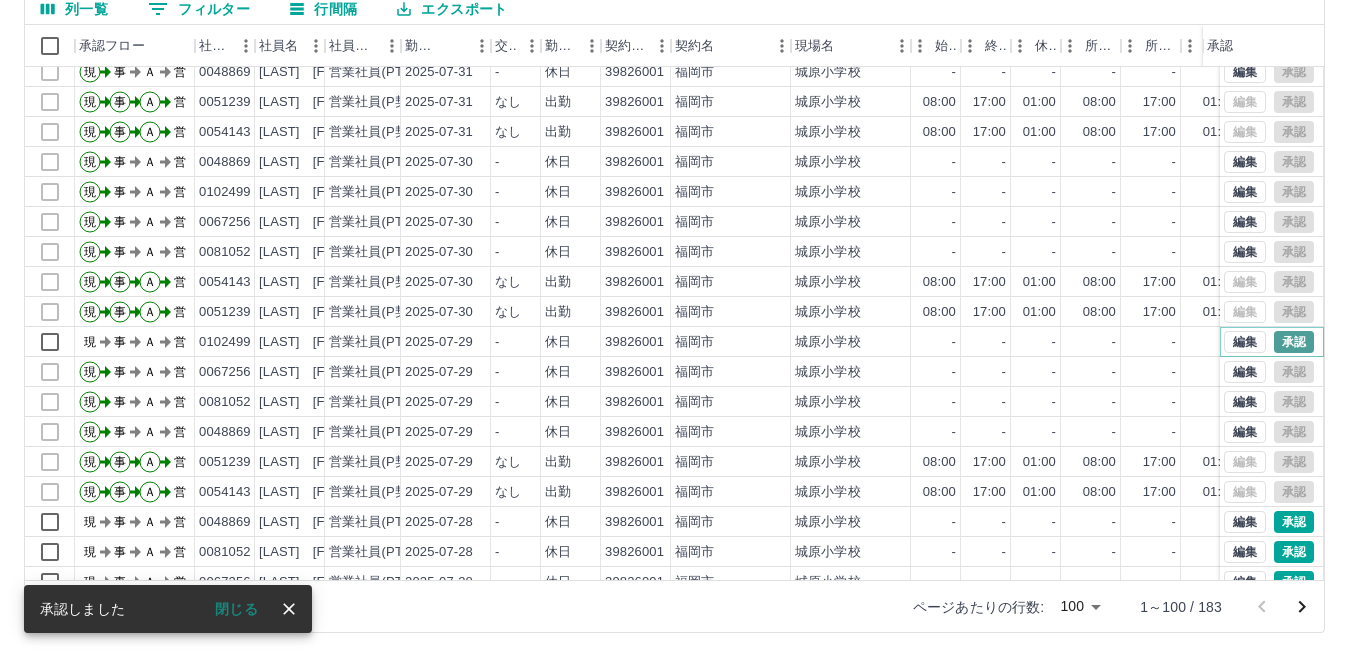 click on "承認" at bounding box center (1294, 342) 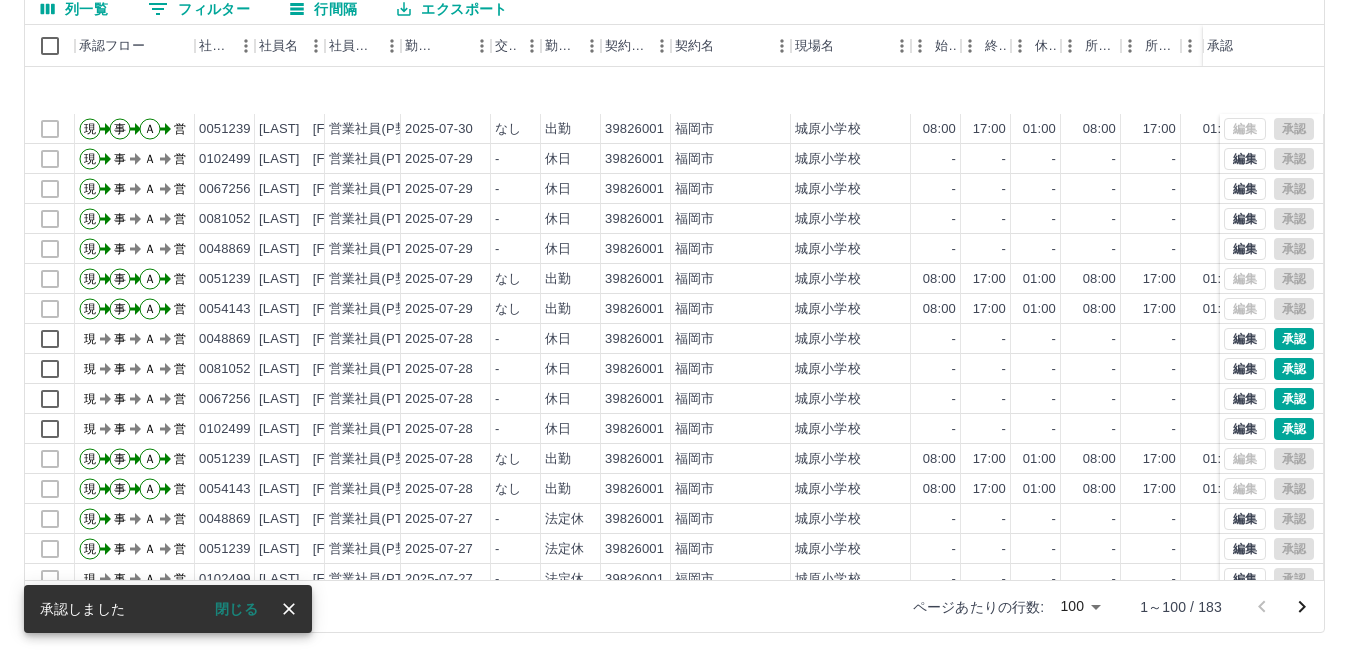 scroll, scrollTop: 400, scrollLeft: 0, axis: vertical 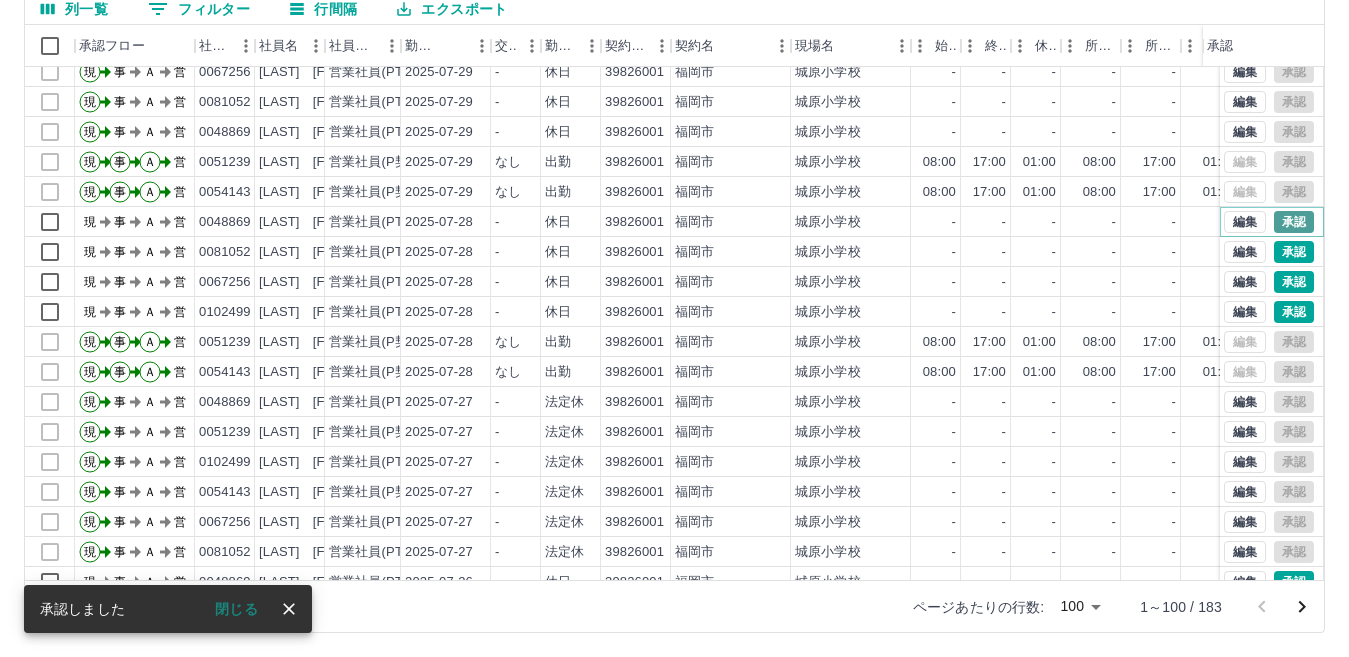 click on "承認" at bounding box center [1294, 222] 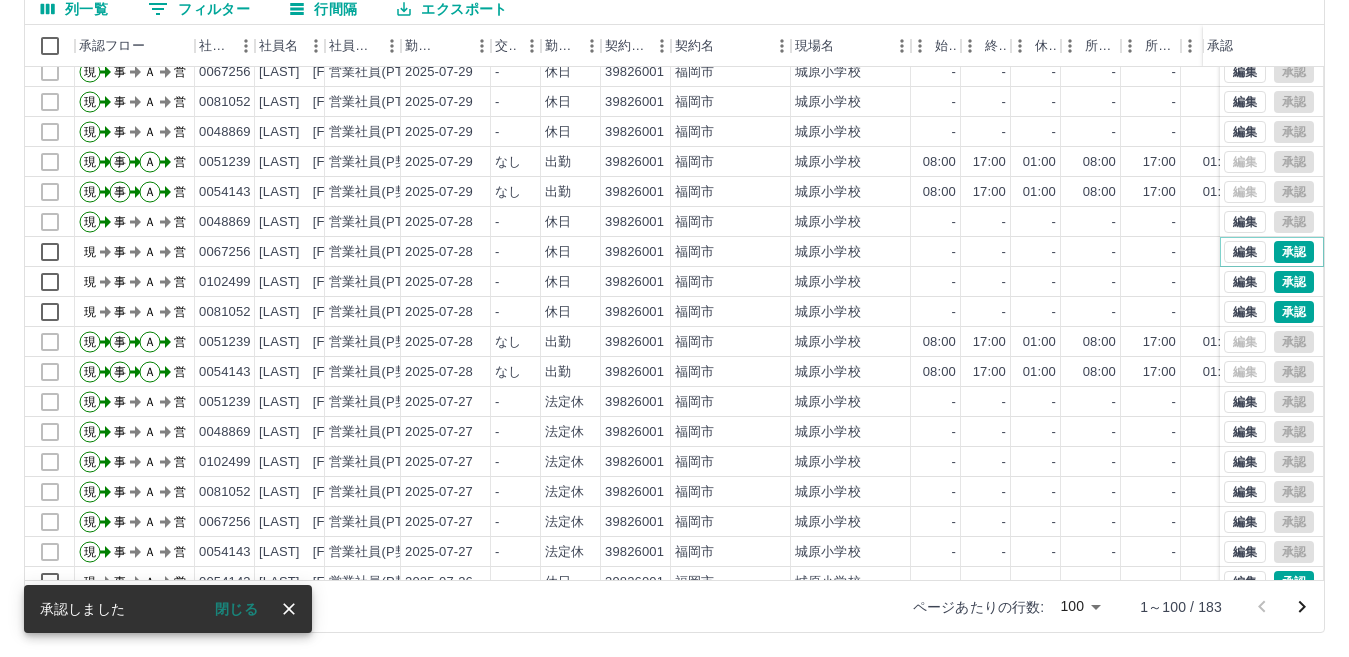 click on "承認" at bounding box center (1294, 252) 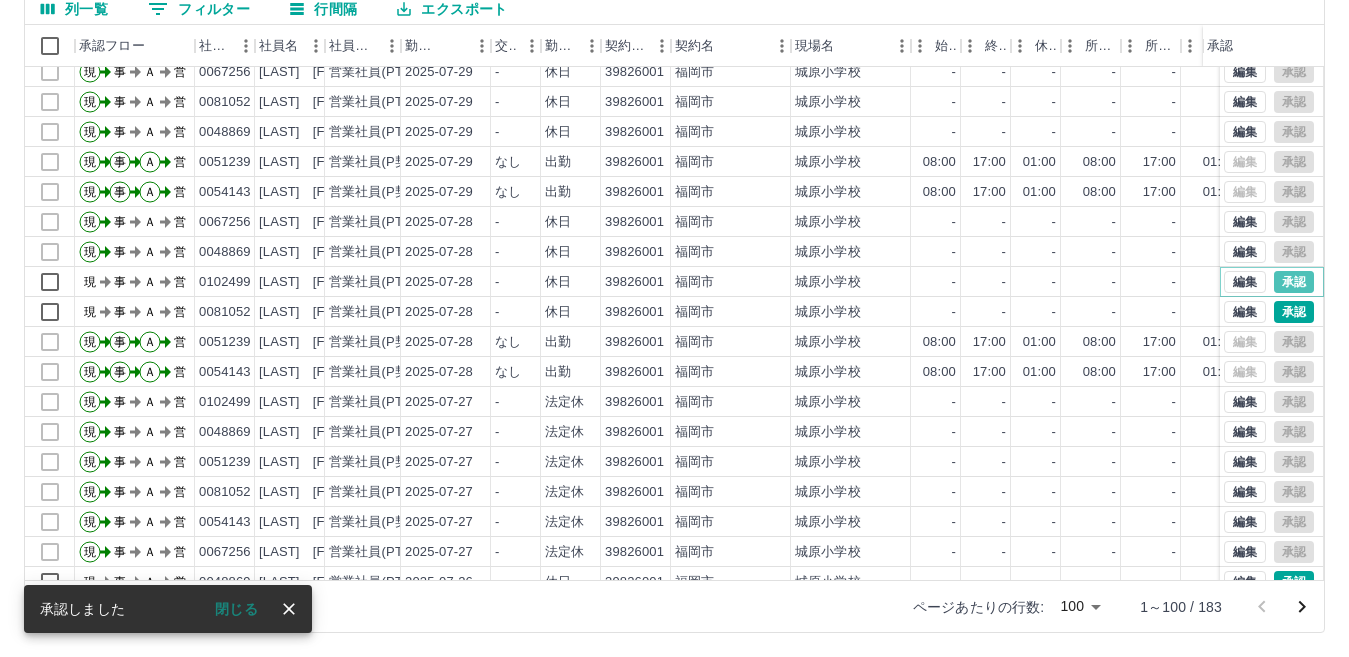 click on "承認" at bounding box center (1294, 282) 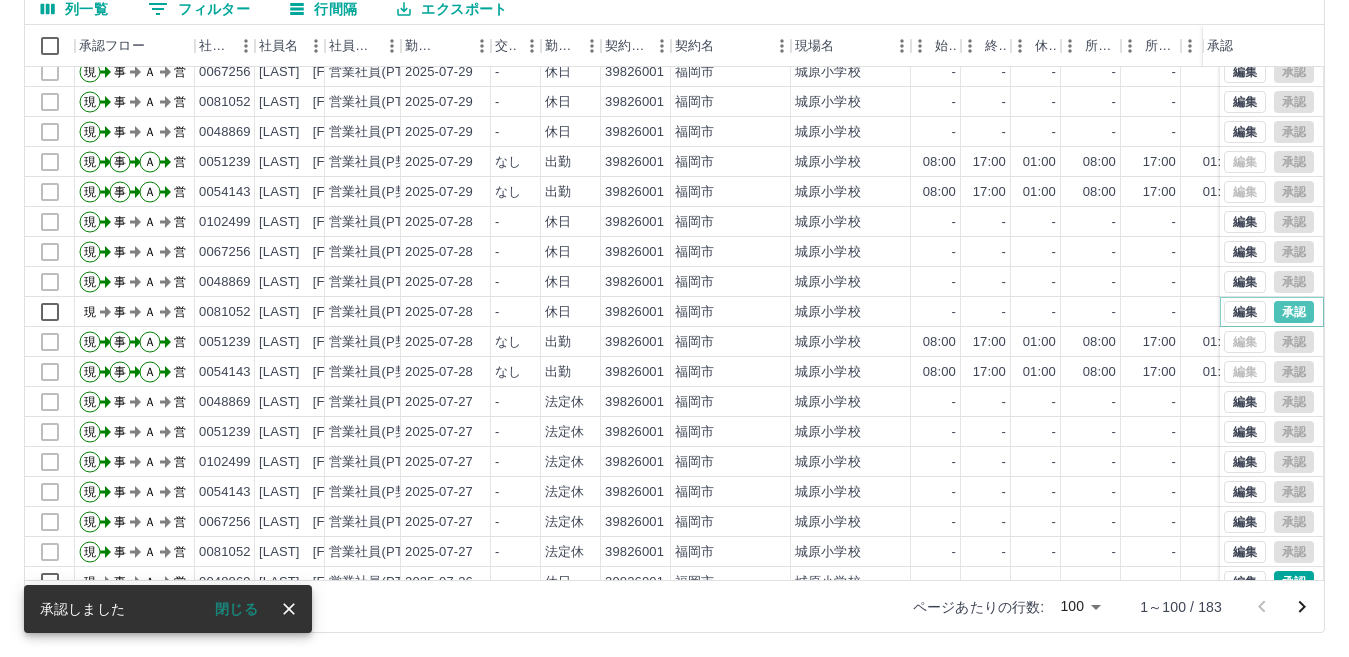 click on "承認" at bounding box center (1294, 312) 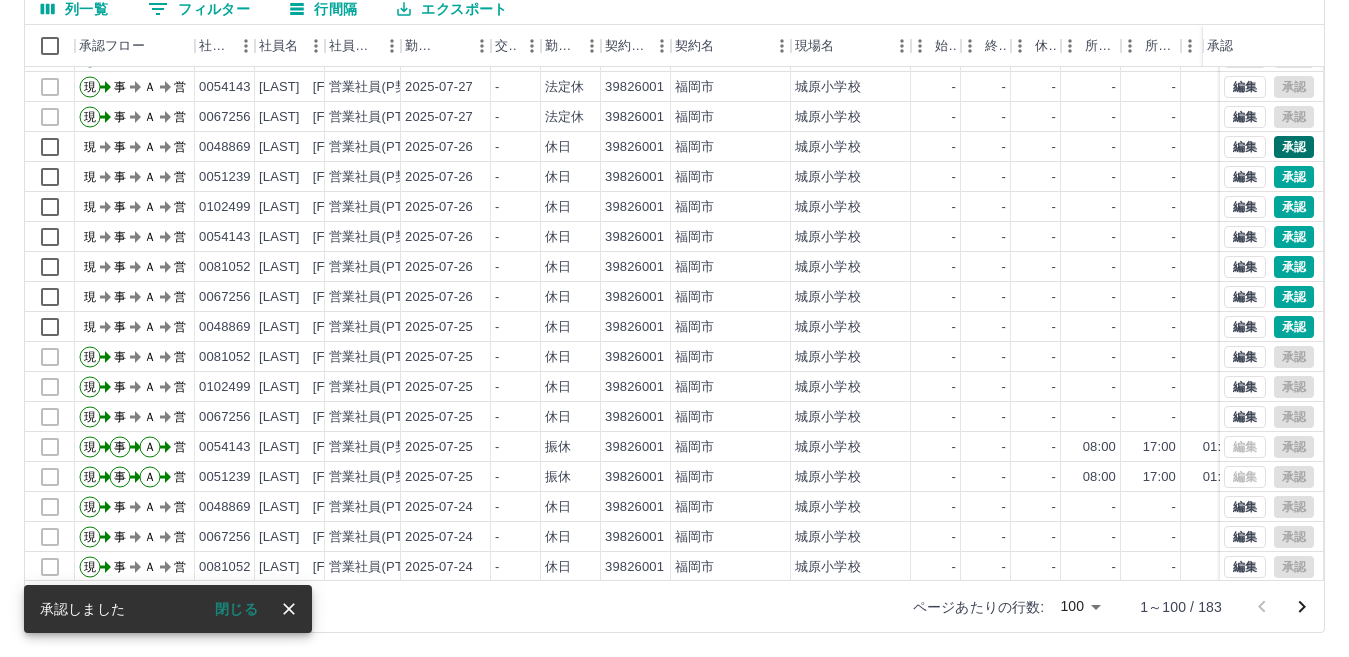 scroll, scrollTop: 700, scrollLeft: 0, axis: vertical 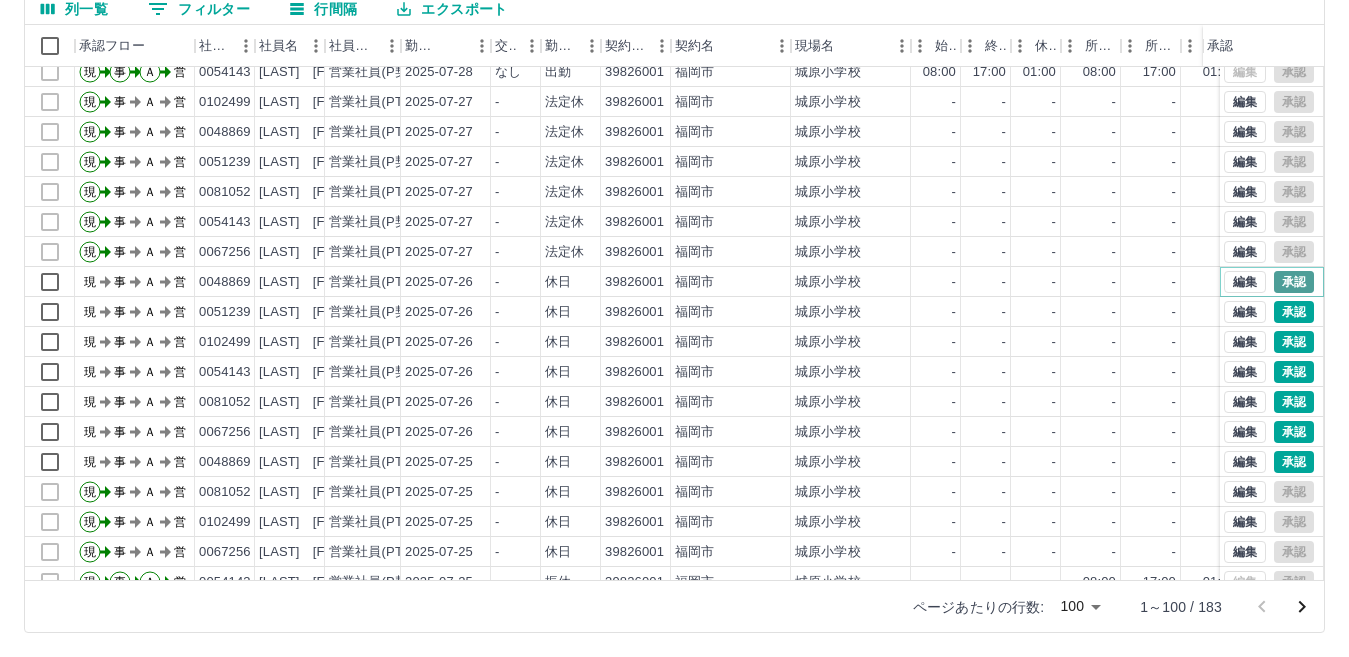 click on "承認" at bounding box center [1294, 282] 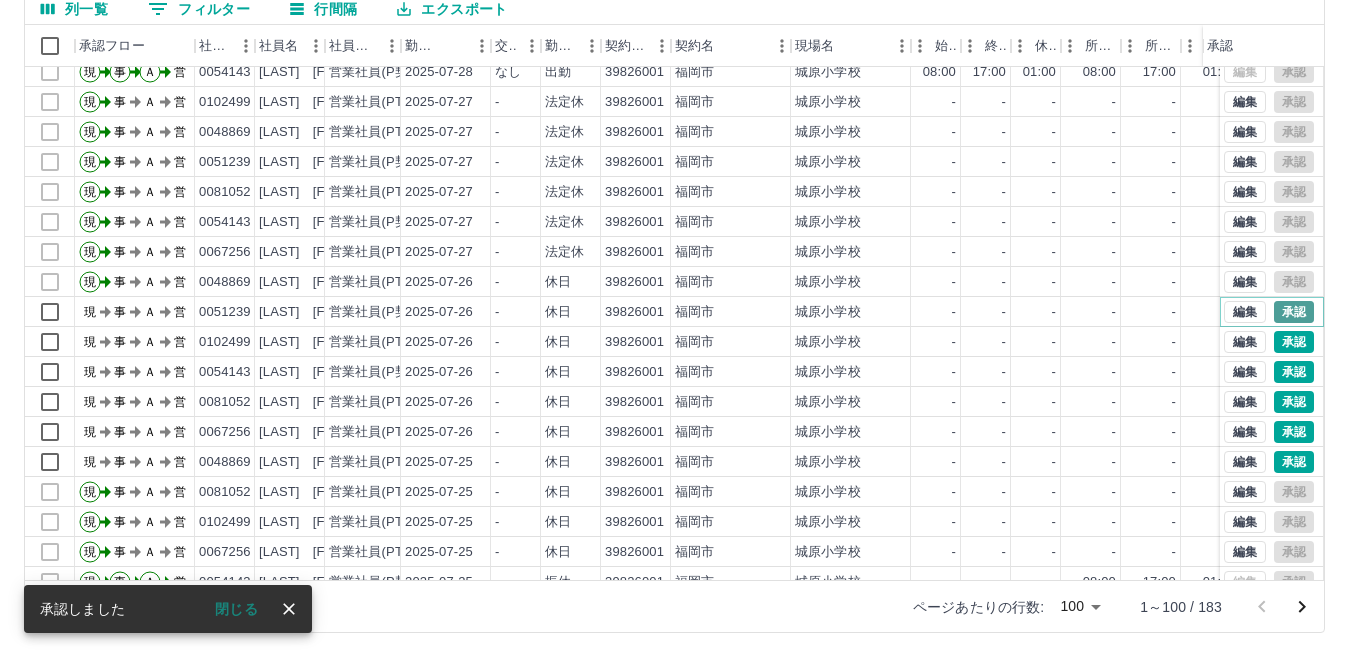 click on "承認" at bounding box center (1294, 312) 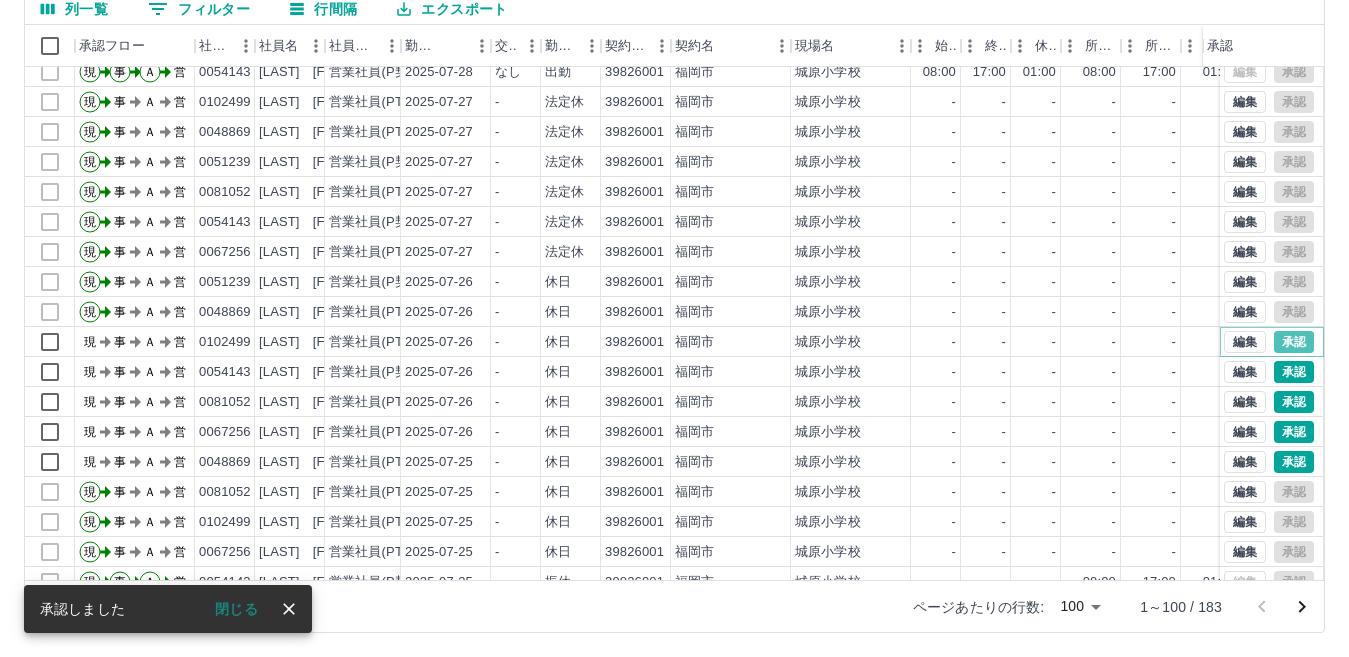 click on "承認" at bounding box center (1294, 342) 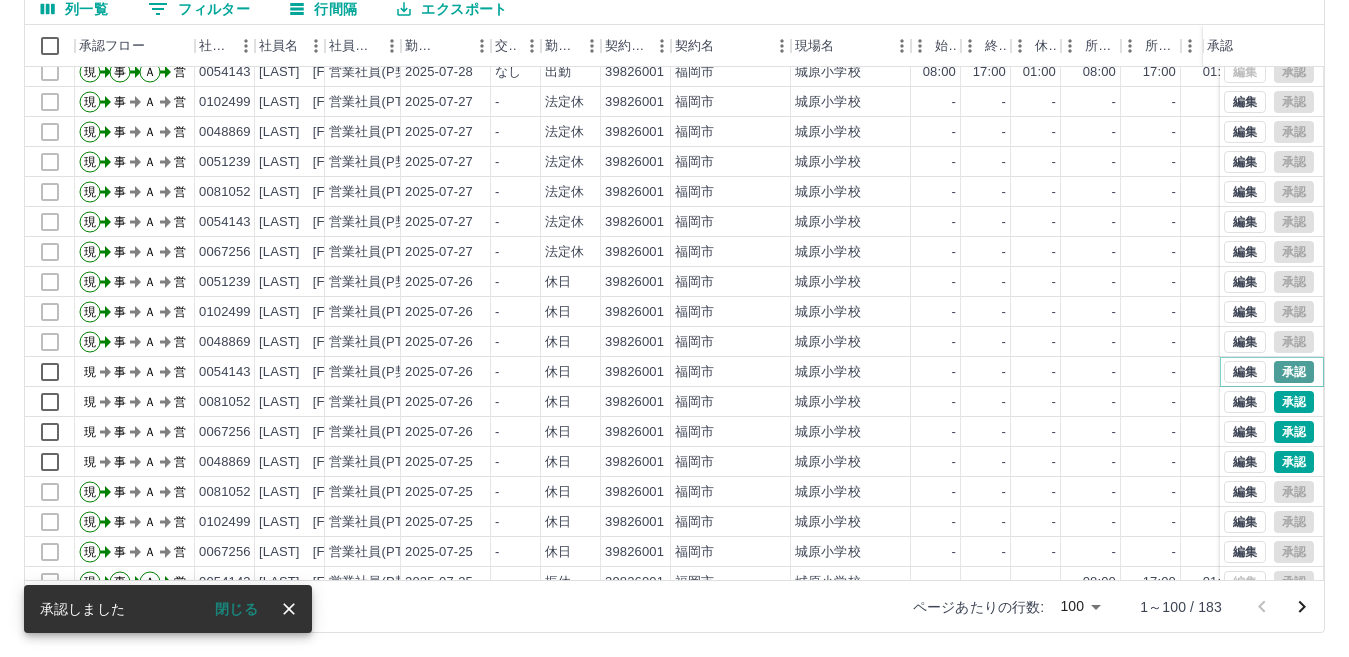 click on "承認" at bounding box center (1294, 372) 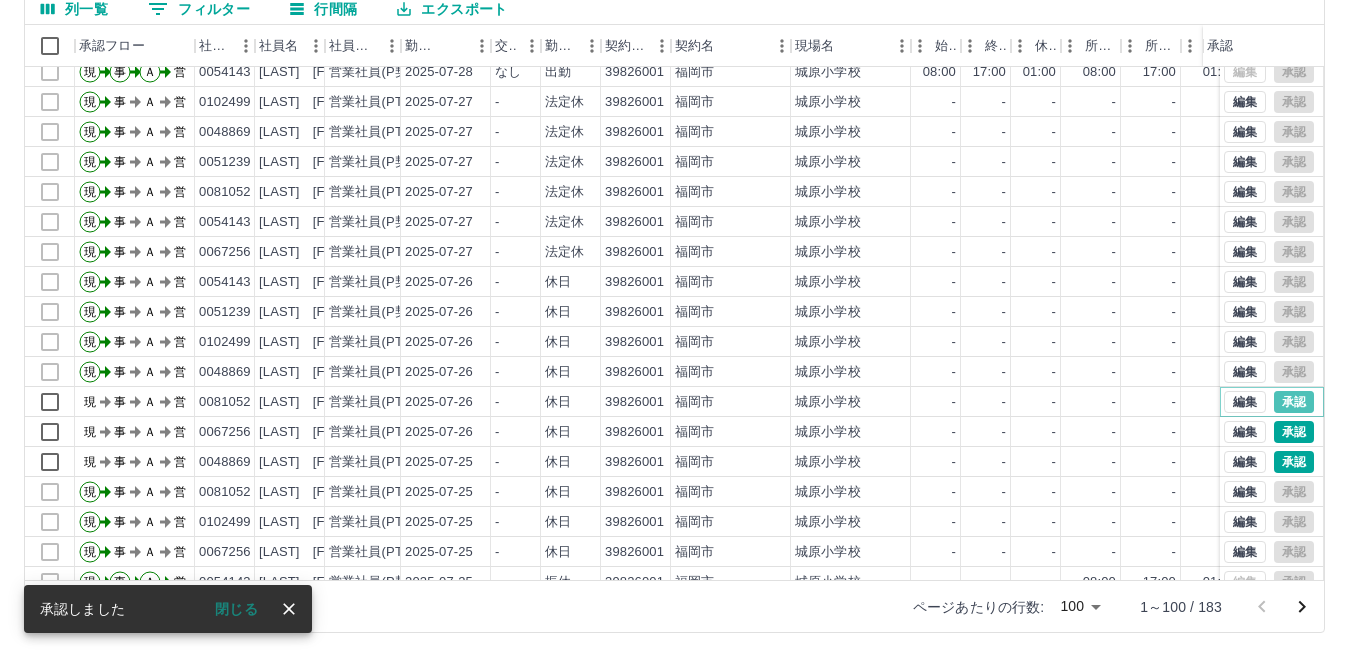 click on "承認" at bounding box center (1294, 402) 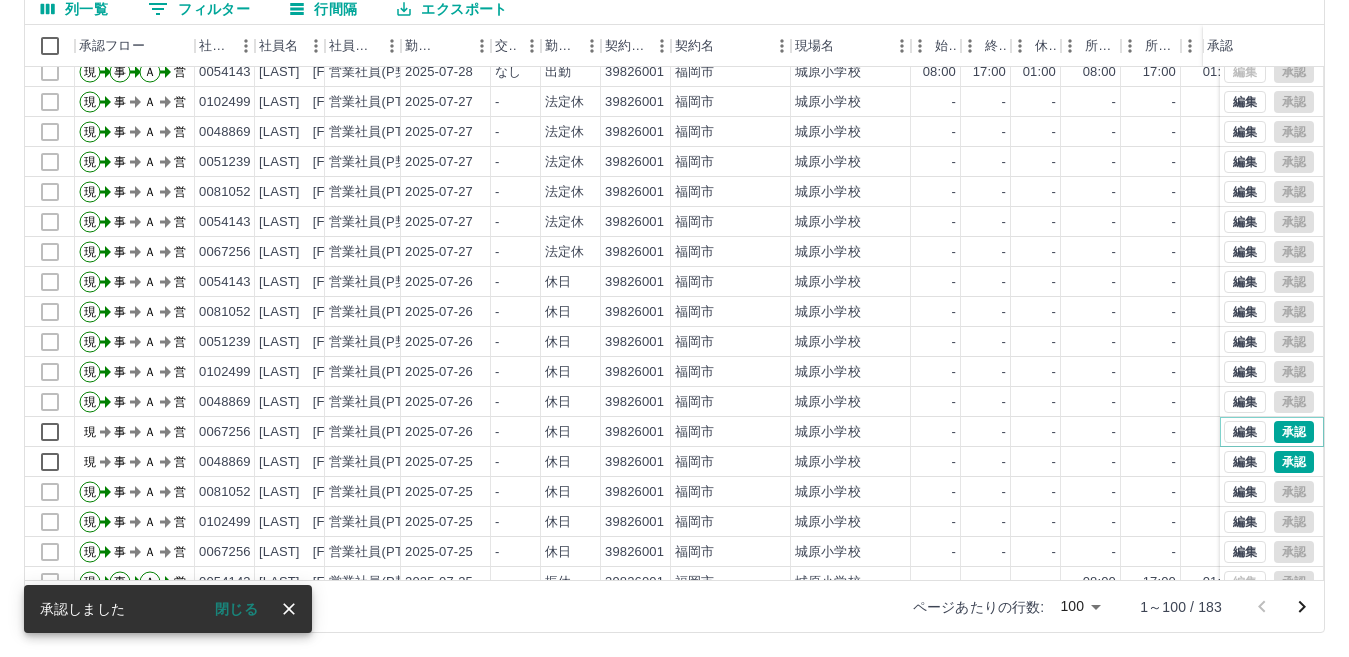 click on "承認" at bounding box center [1294, 432] 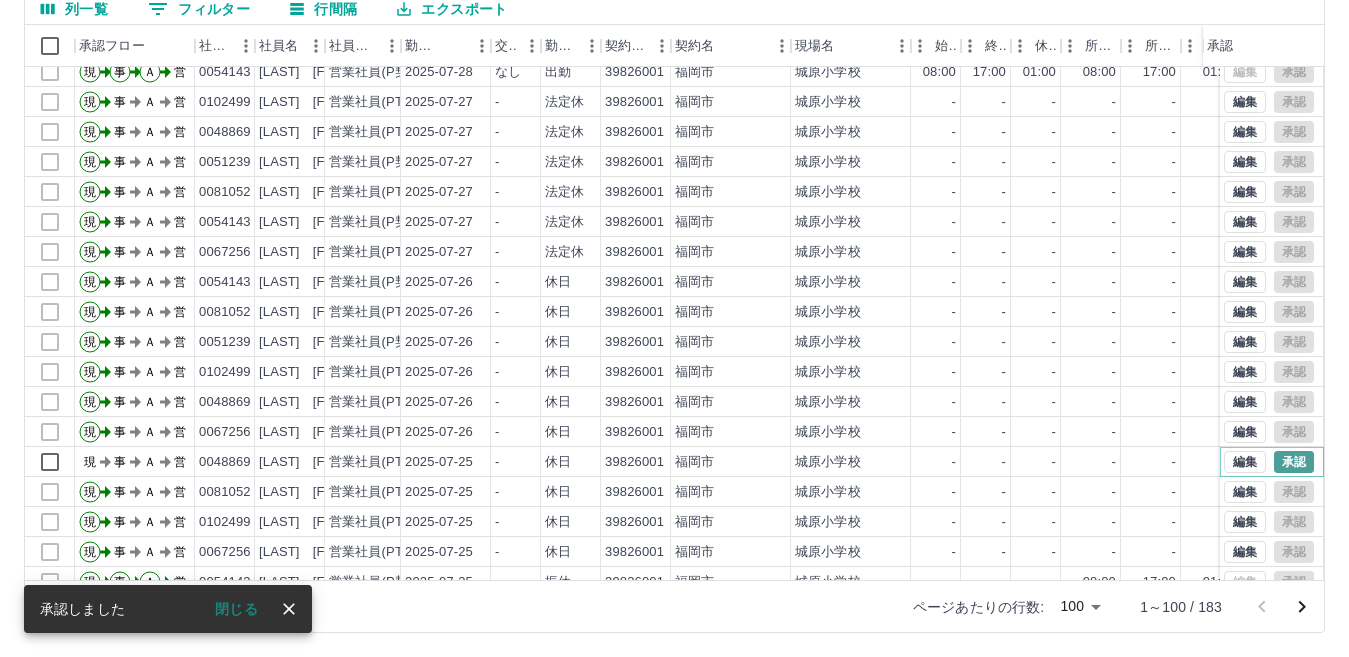 click on "承認" at bounding box center (1294, 462) 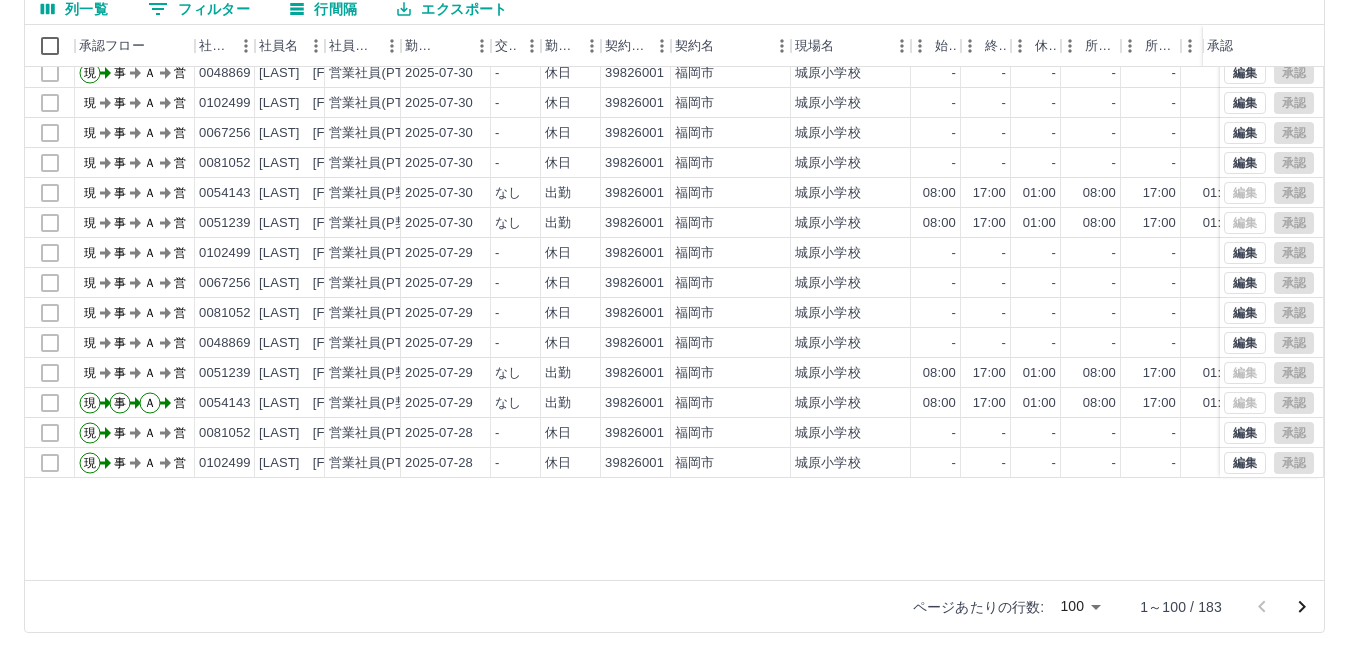 scroll, scrollTop: 0, scrollLeft: 0, axis: both 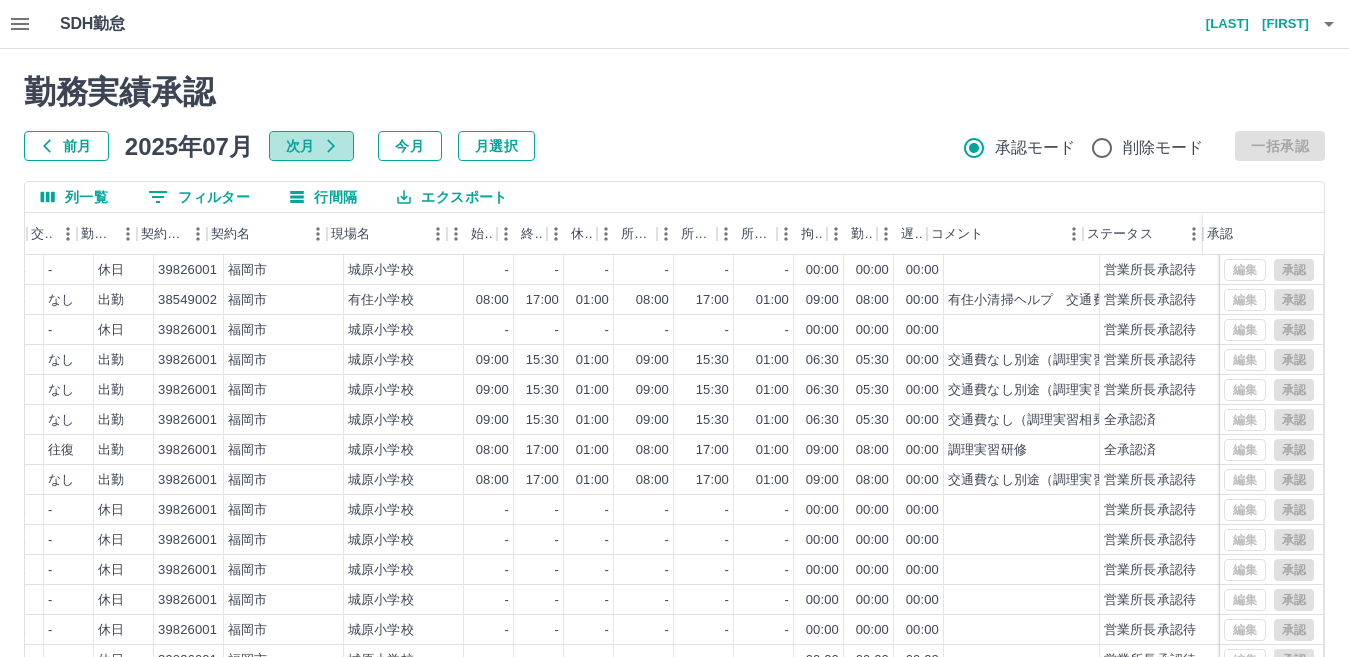click 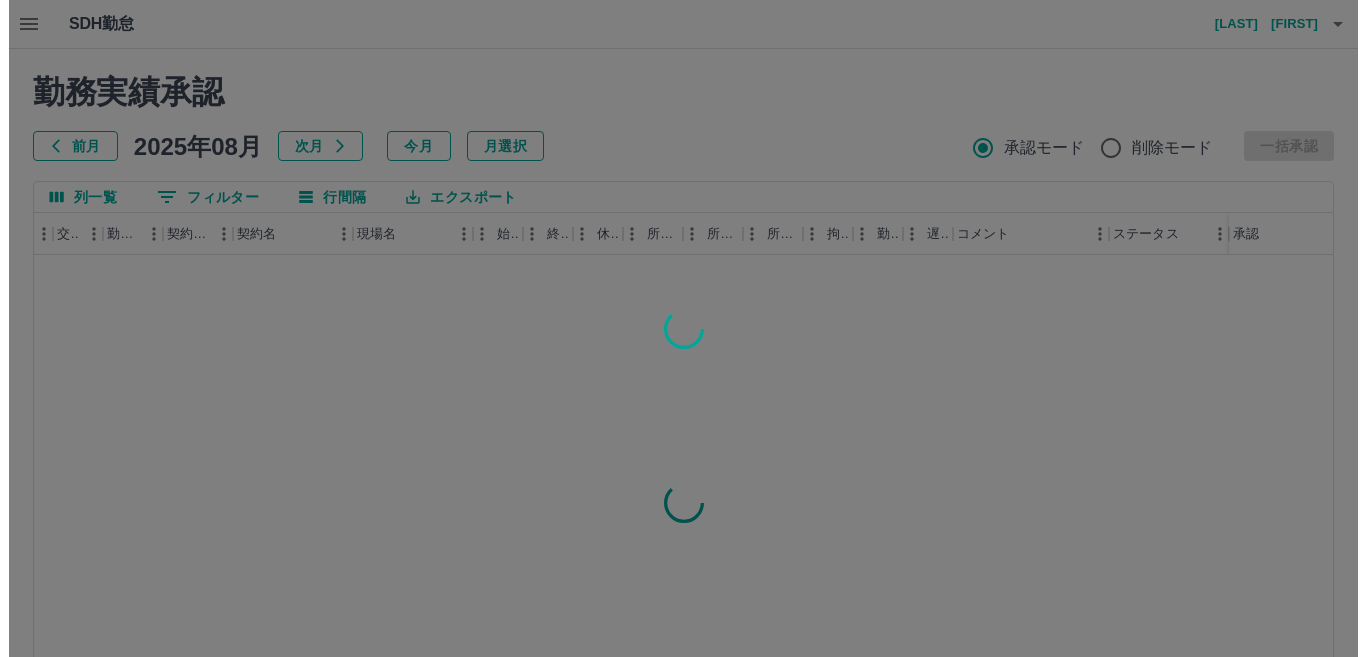scroll, scrollTop: 0, scrollLeft: 447, axis: horizontal 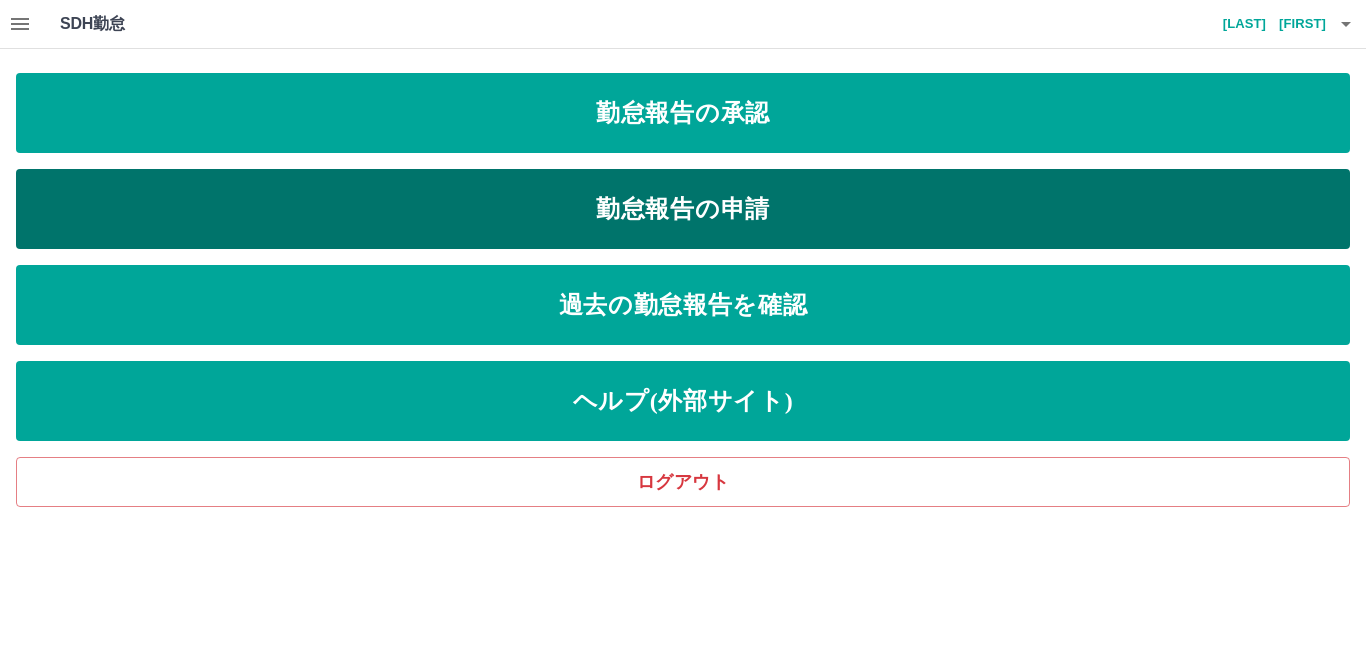 click on "勤怠報告の申請" at bounding box center [683, 209] 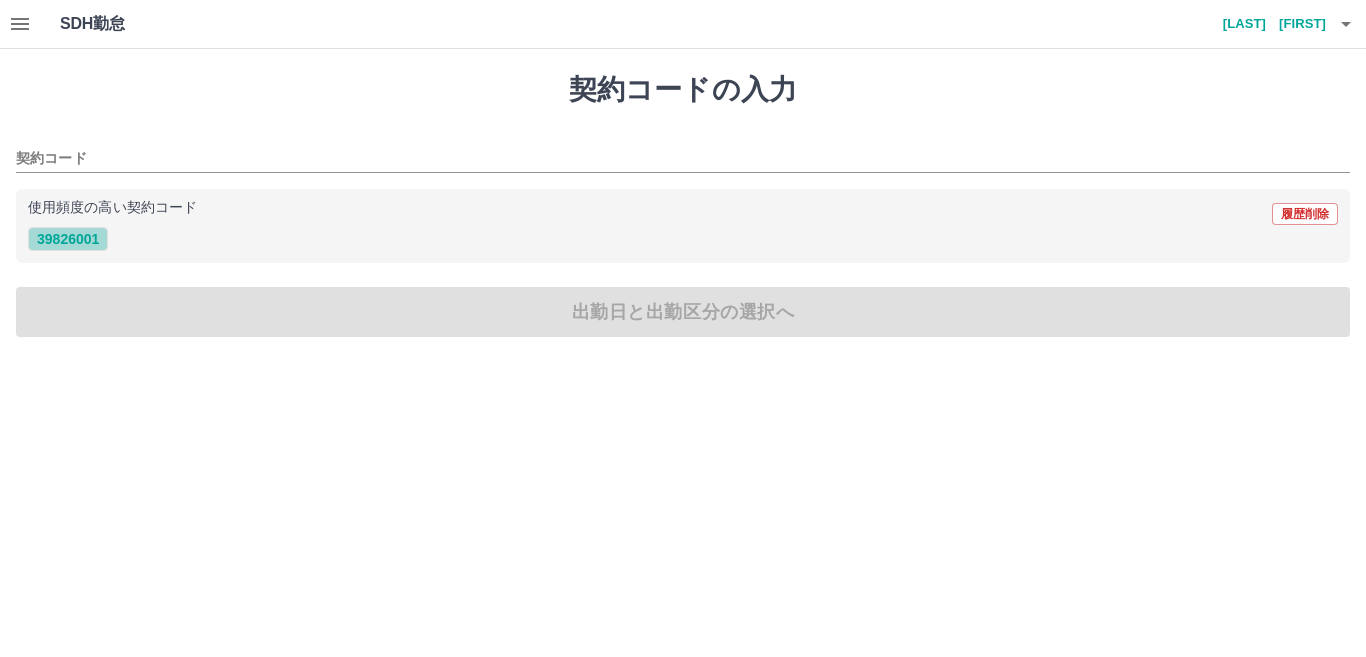 click on "39826001" at bounding box center [68, 239] 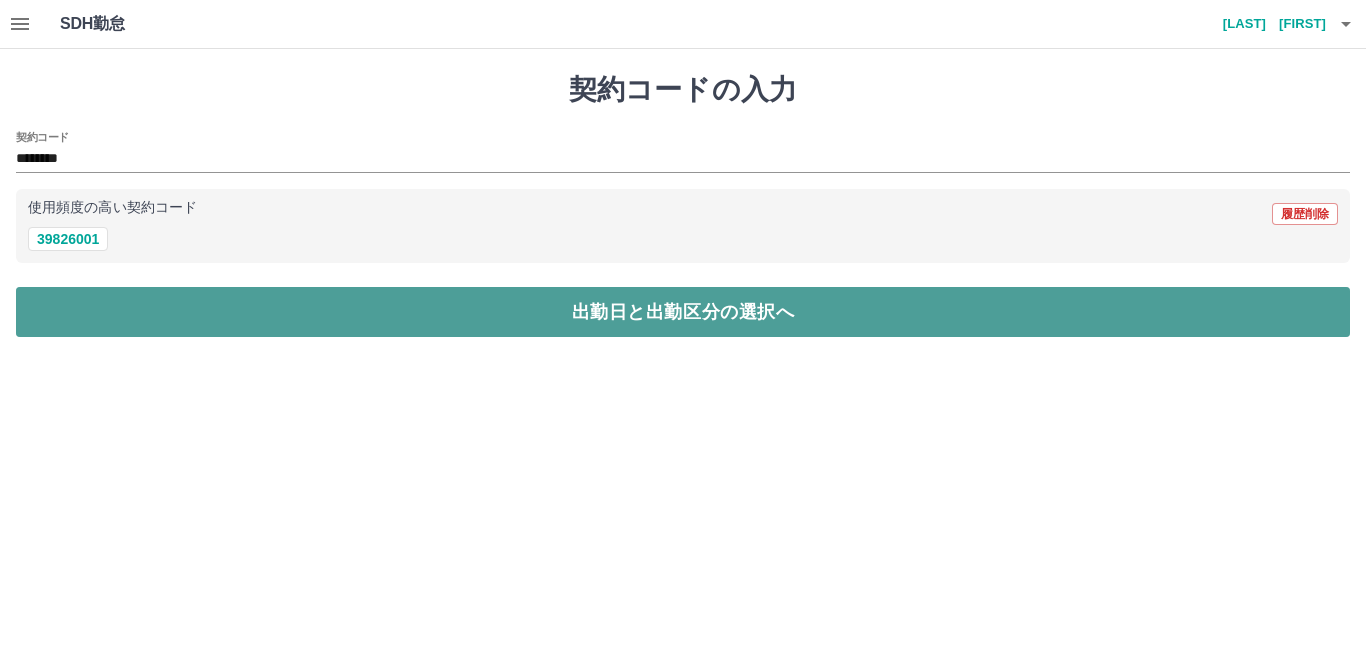 click on "出勤日と出勤区分の選択へ" at bounding box center [683, 312] 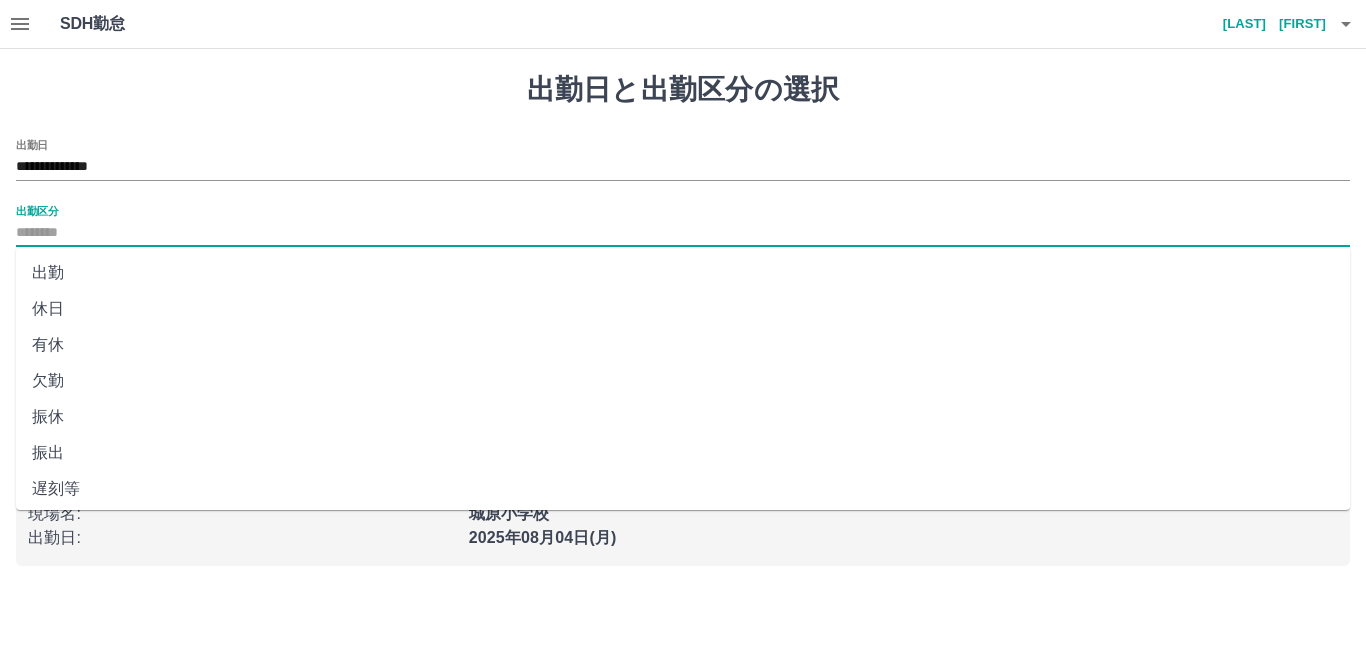 click on "出勤区分" at bounding box center (683, 233) 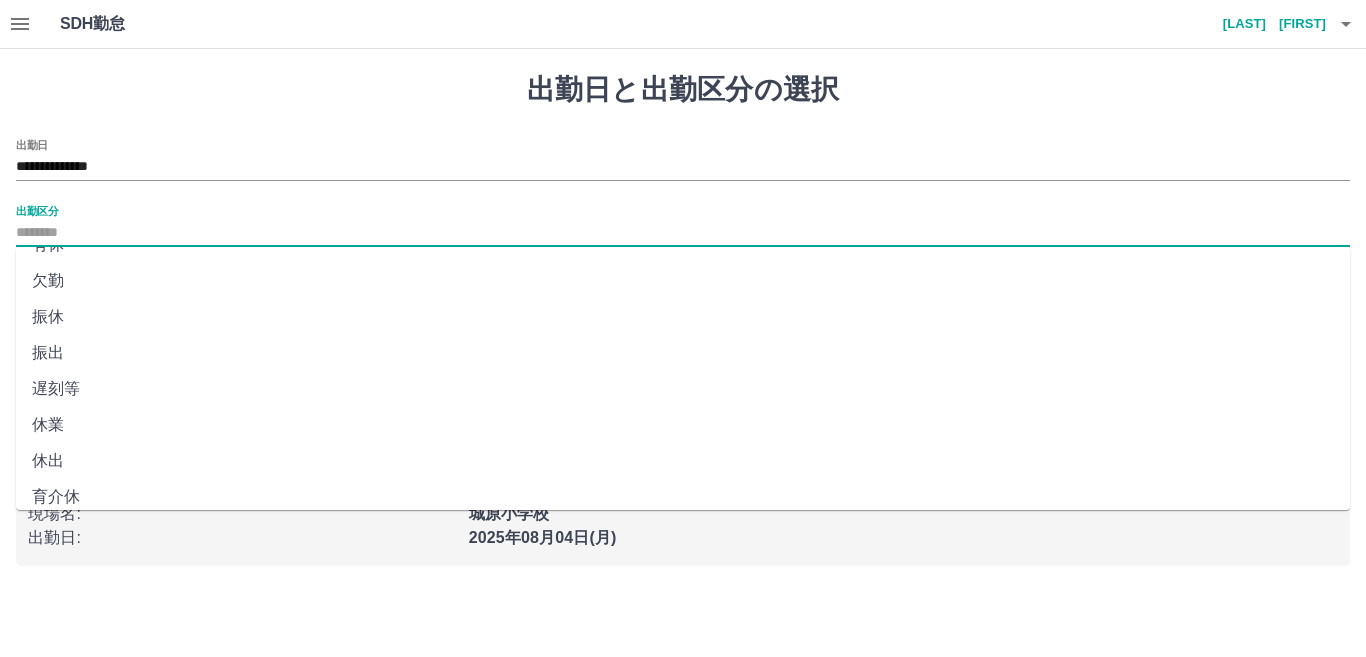 scroll, scrollTop: 0, scrollLeft: 0, axis: both 